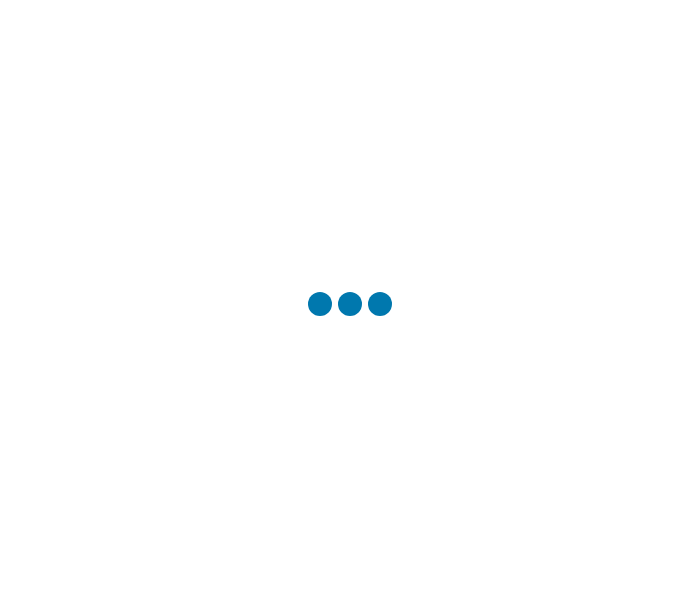 scroll, scrollTop: 0, scrollLeft: 0, axis: both 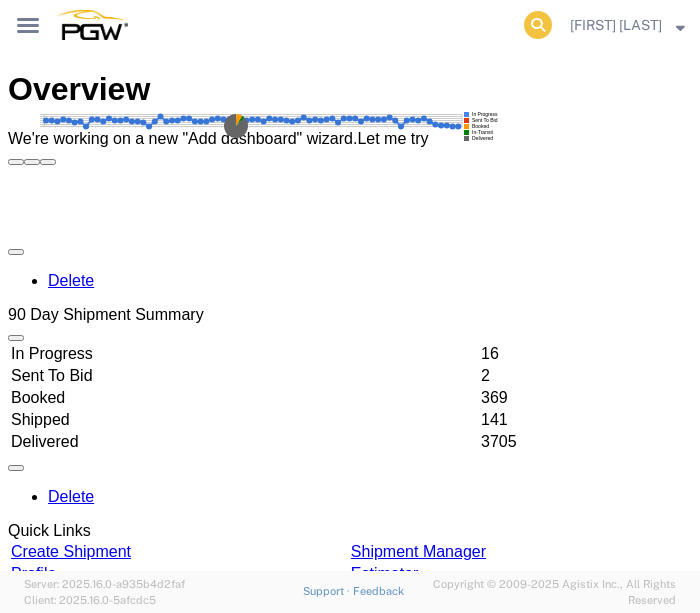 click 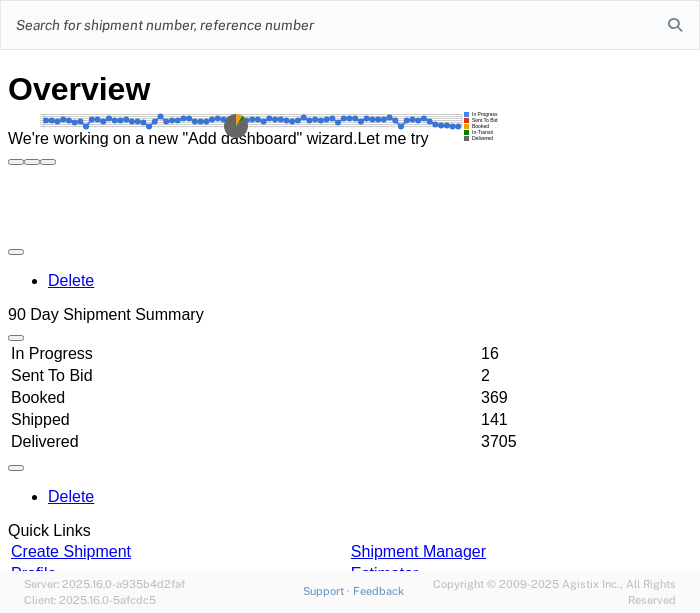 click 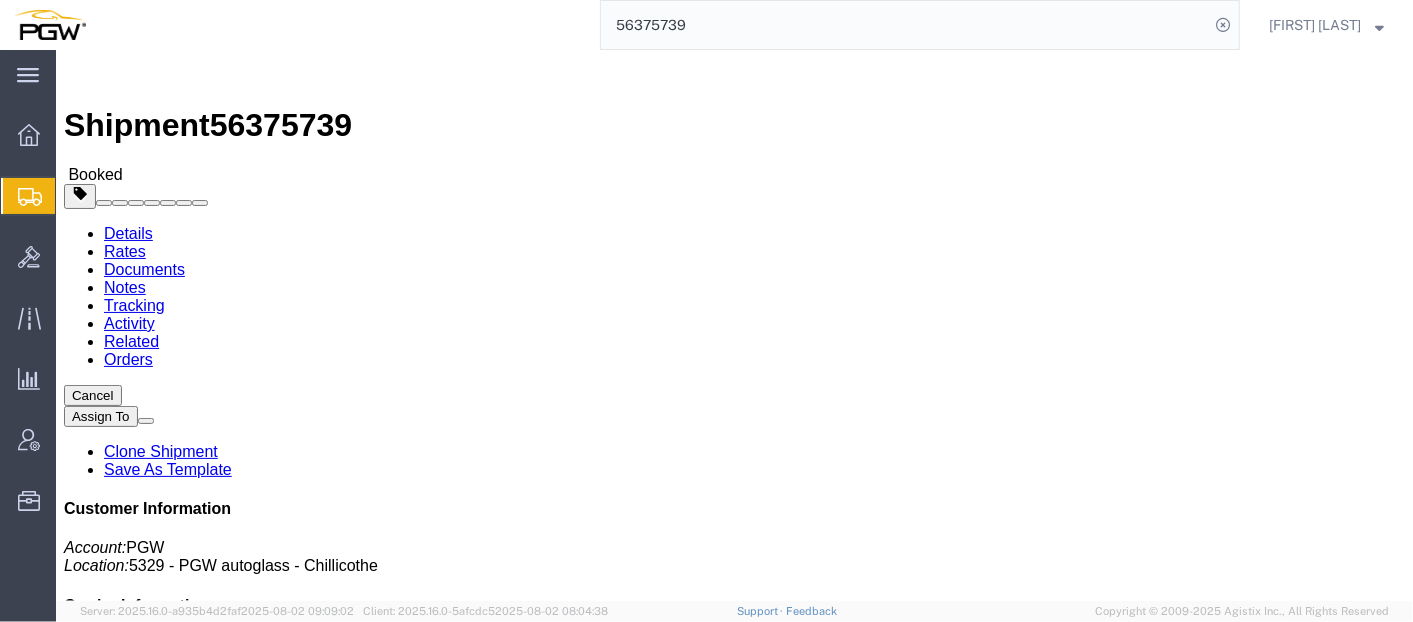 click on "Documents" 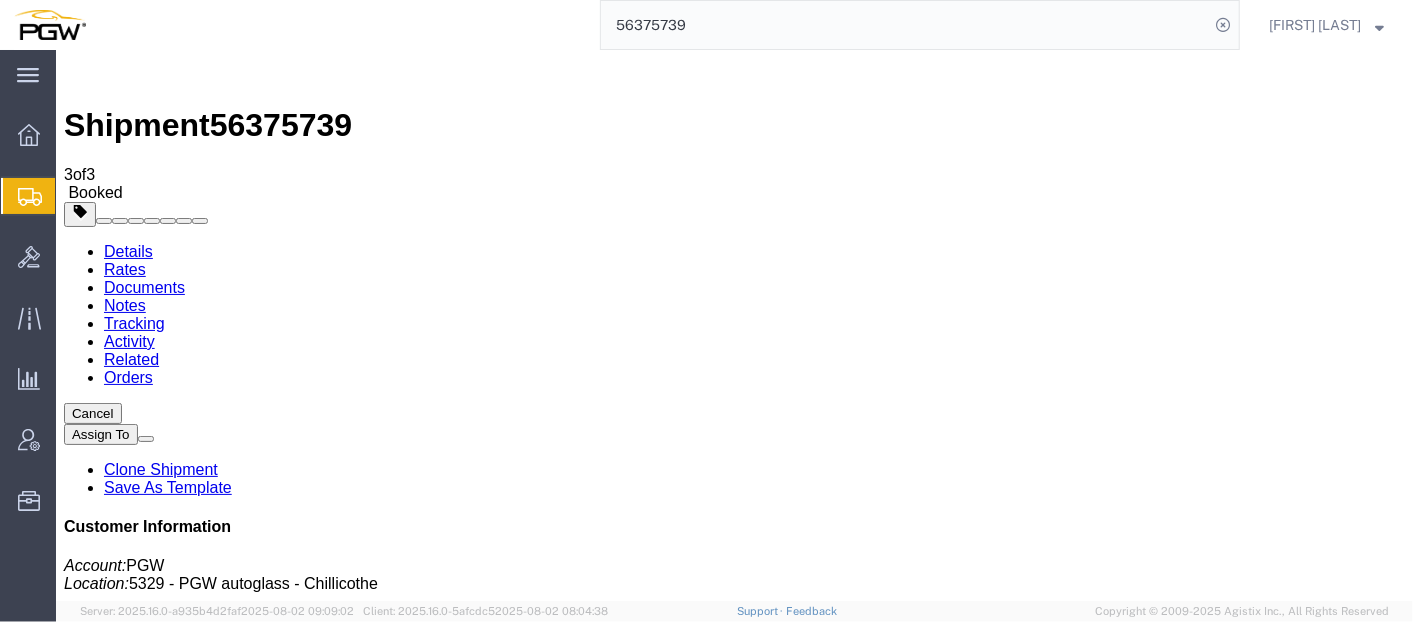 click on "PGW Multistop Bill Of Lading" at bounding box center [162, 1788] 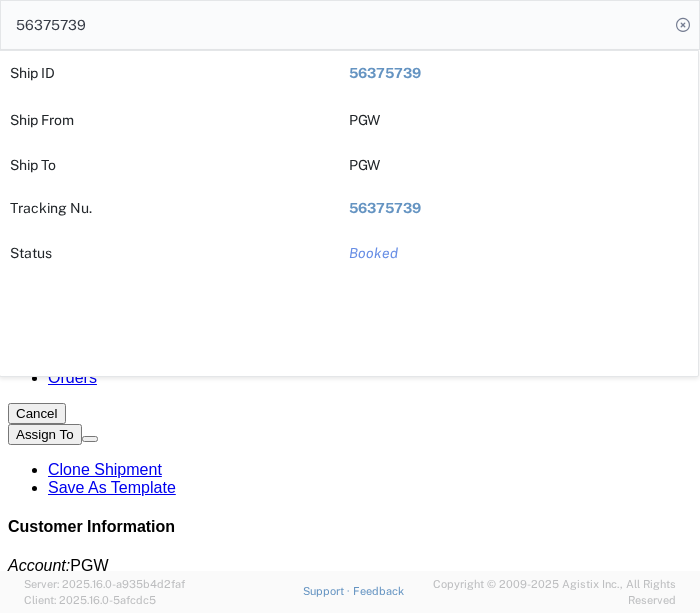 drag, startPoint x: 149, startPoint y: 30, endPoint x: -54, endPoint y: 10, distance: 203.98285 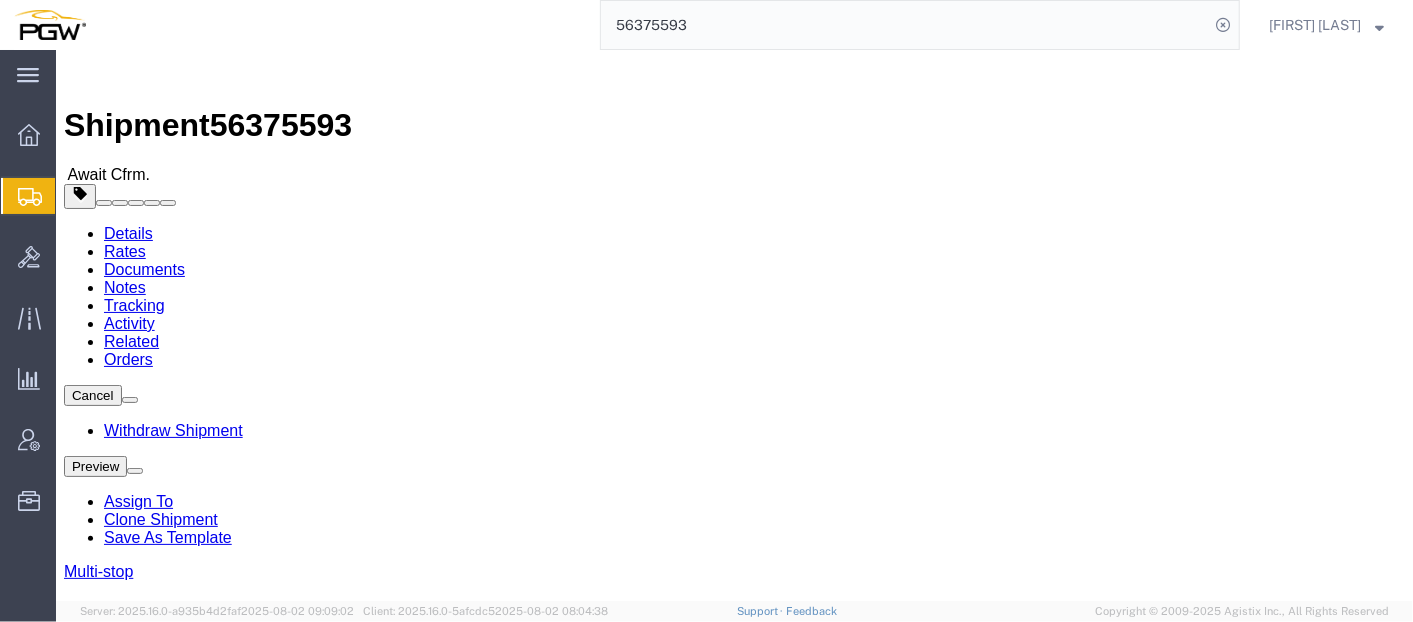 click on "Rates" 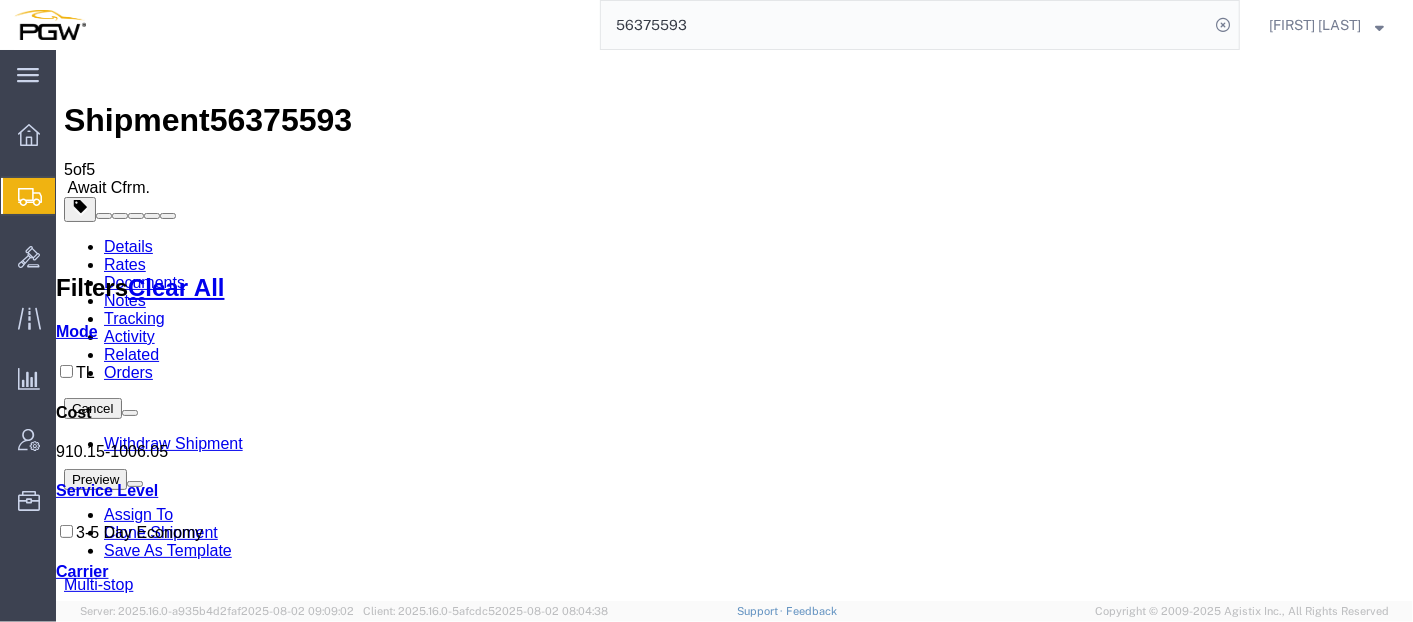 scroll, scrollTop: 0, scrollLeft: 0, axis: both 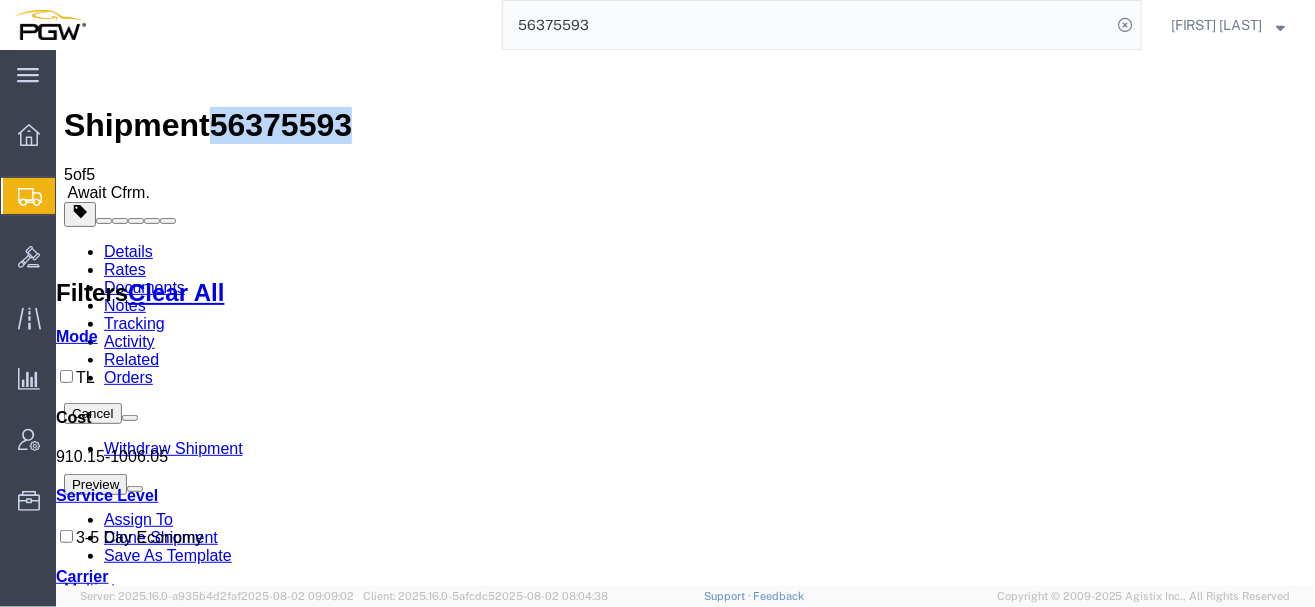 drag, startPoint x: 221, startPoint y: 73, endPoint x: 323, endPoint y: 78, distance: 102.122475 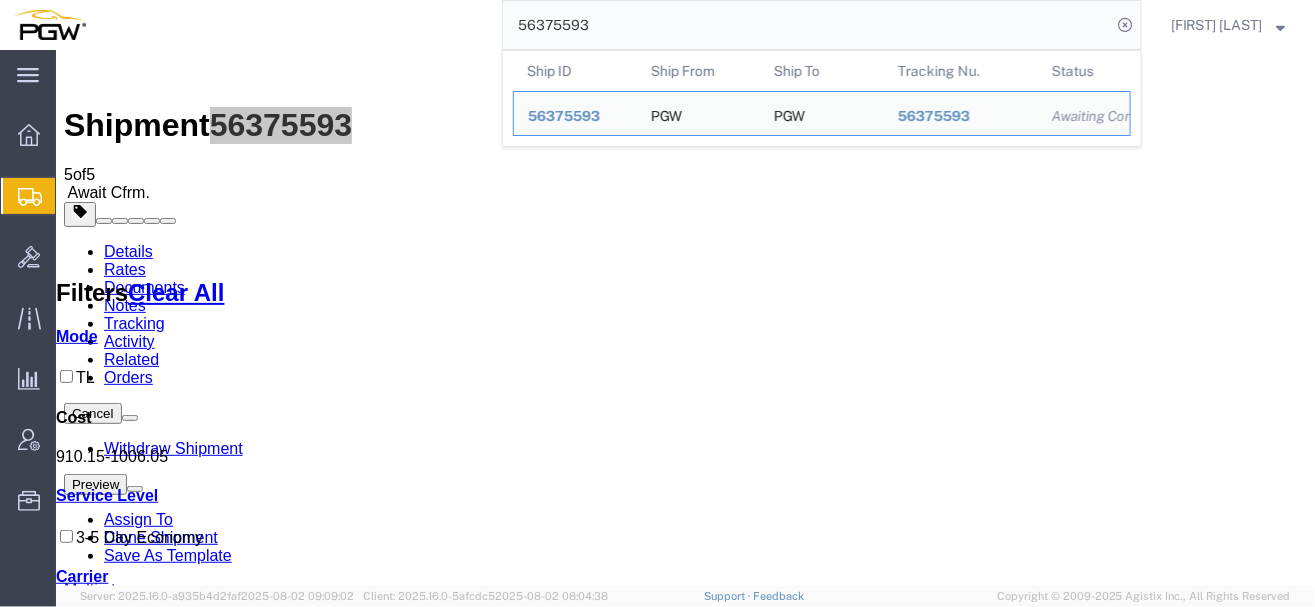 drag, startPoint x: 922, startPoint y: 34, endPoint x: 340, endPoint y: 27, distance: 582.0421 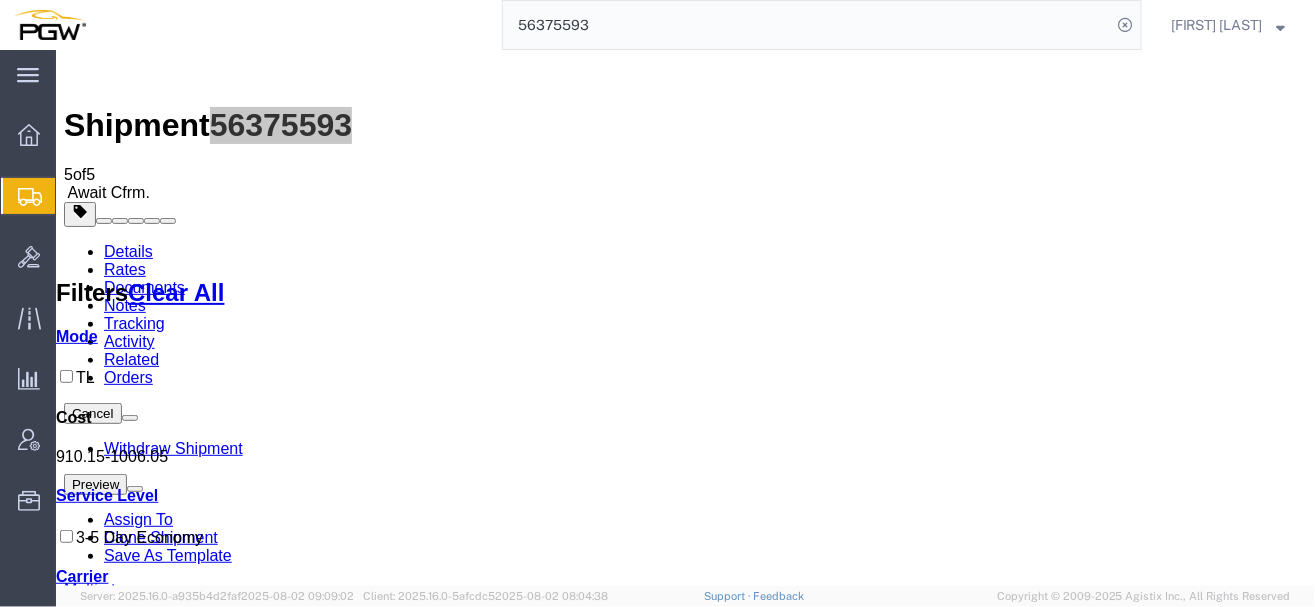 paste on "[POSTAL_CODE]" 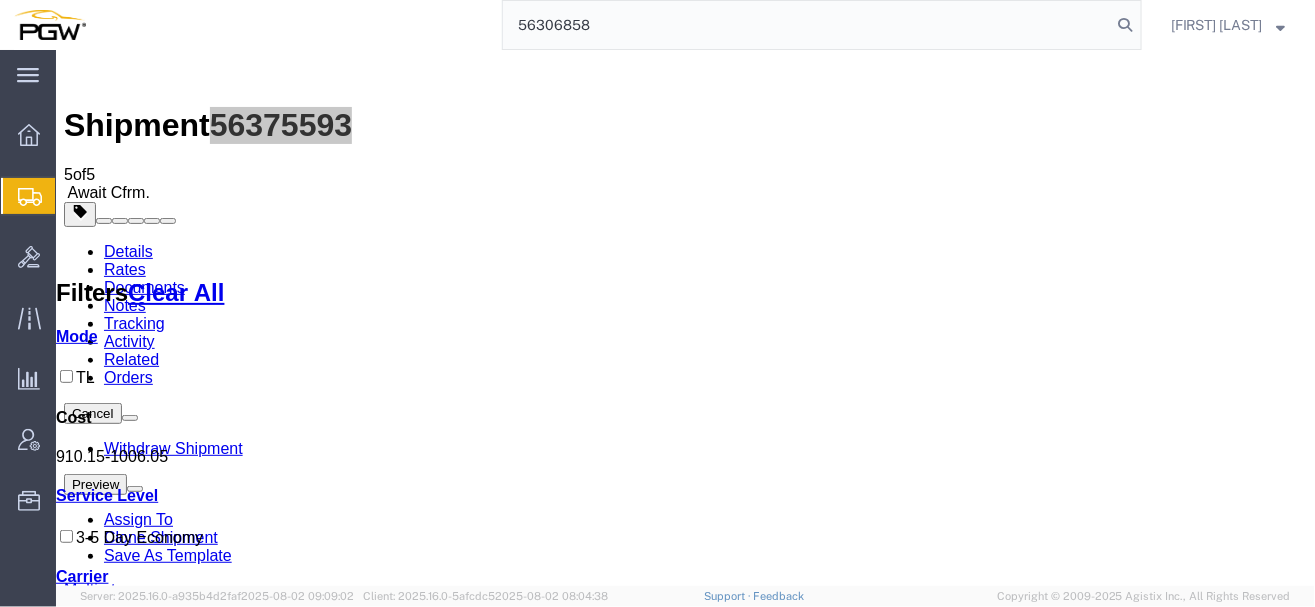 type on "56306858" 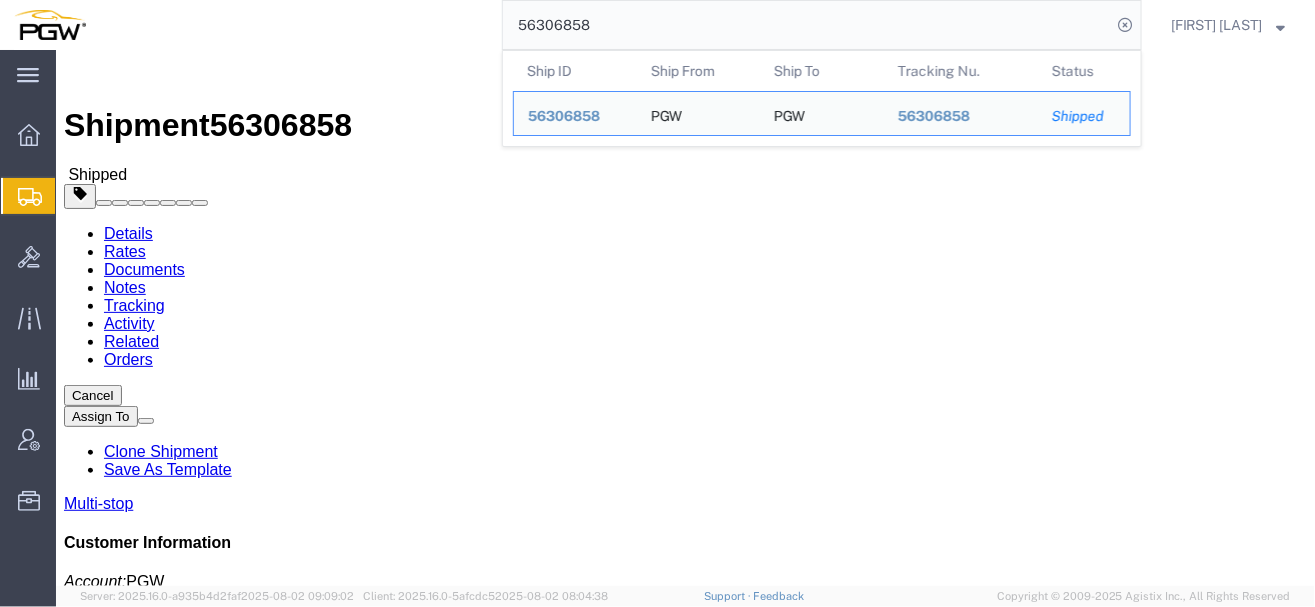 click on "Rates" 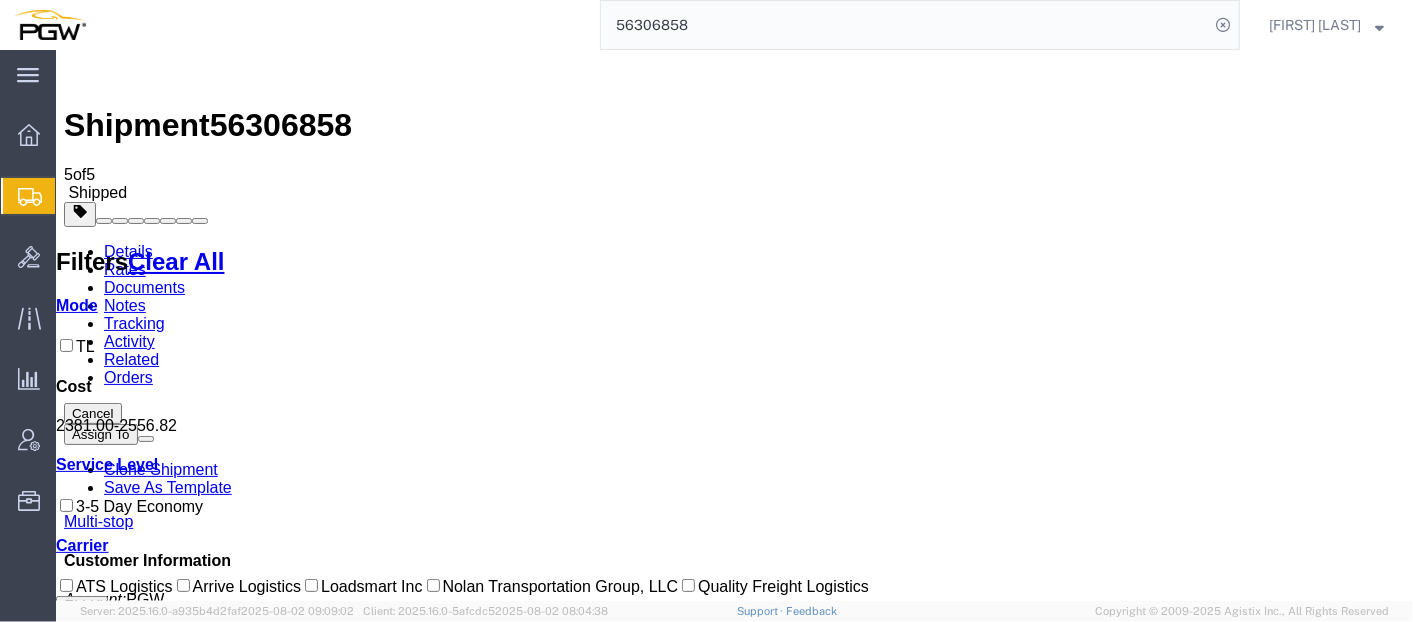 drag, startPoint x: 761, startPoint y: 242, endPoint x: 827, endPoint y: 234, distance: 66.48308 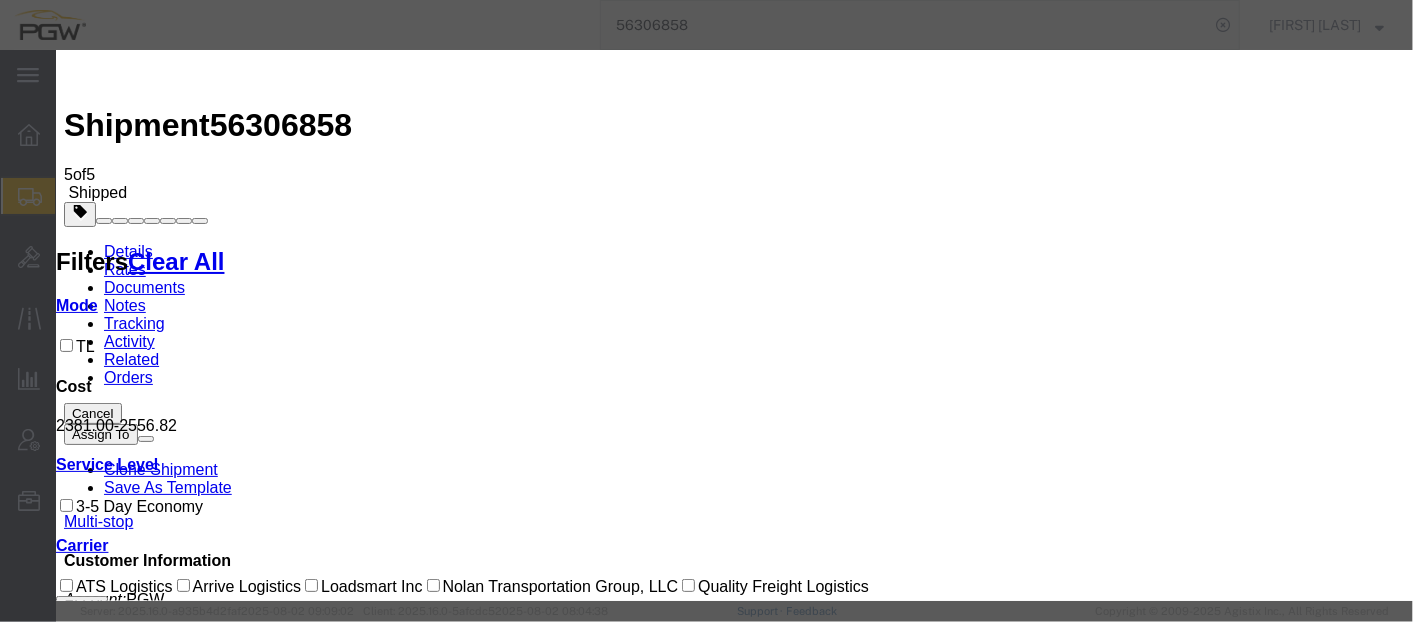 click at bounding box center [71, 3817] 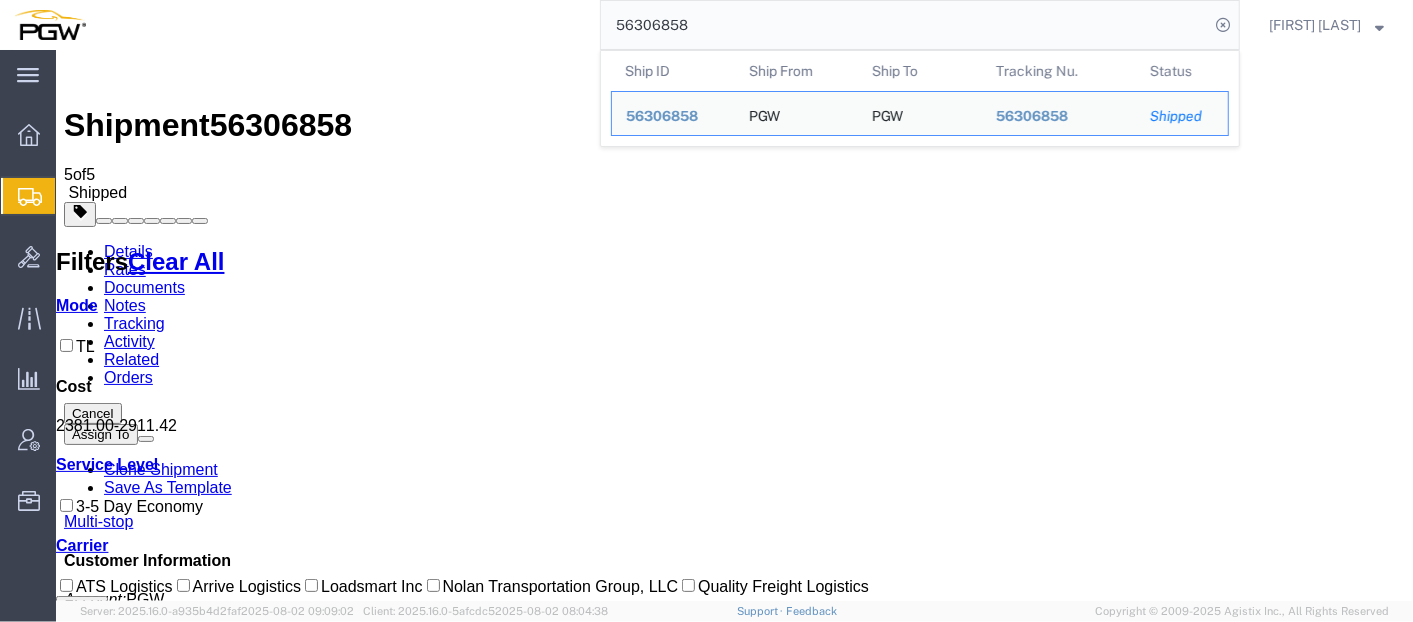 drag, startPoint x: 1011, startPoint y: 28, endPoint x: 342, endPoint y: 25, distance: 669.0067 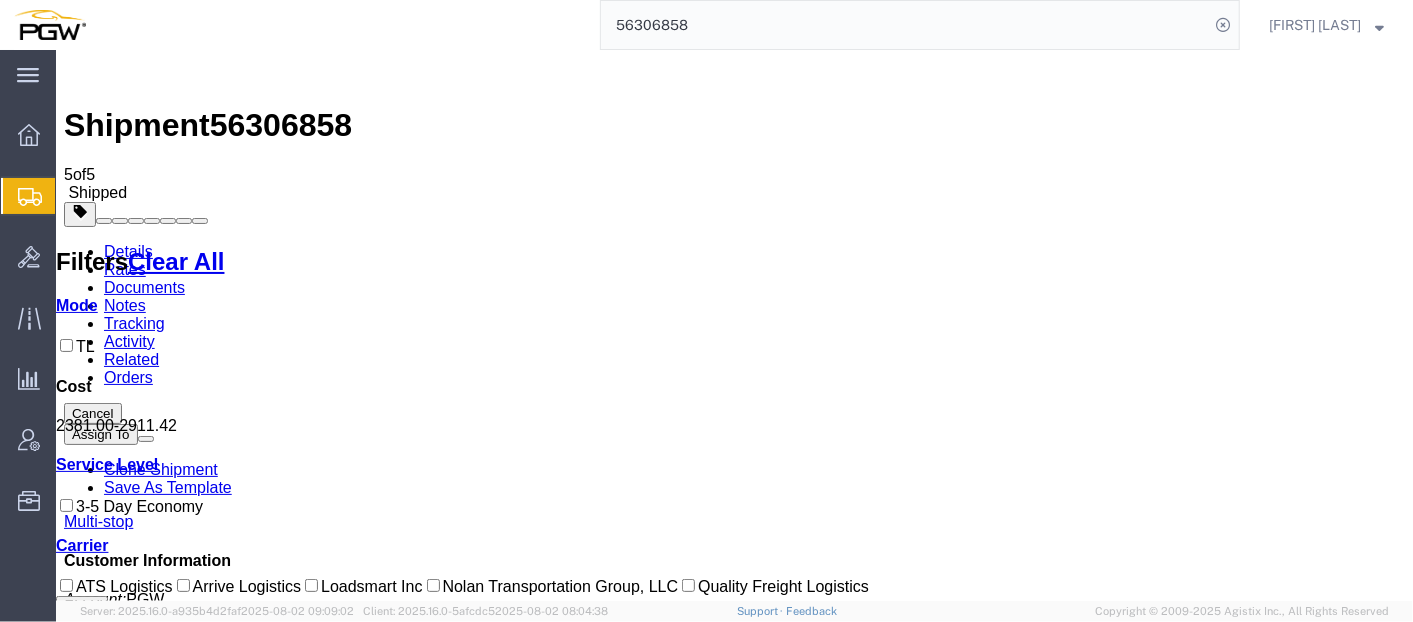 paste on "3047" 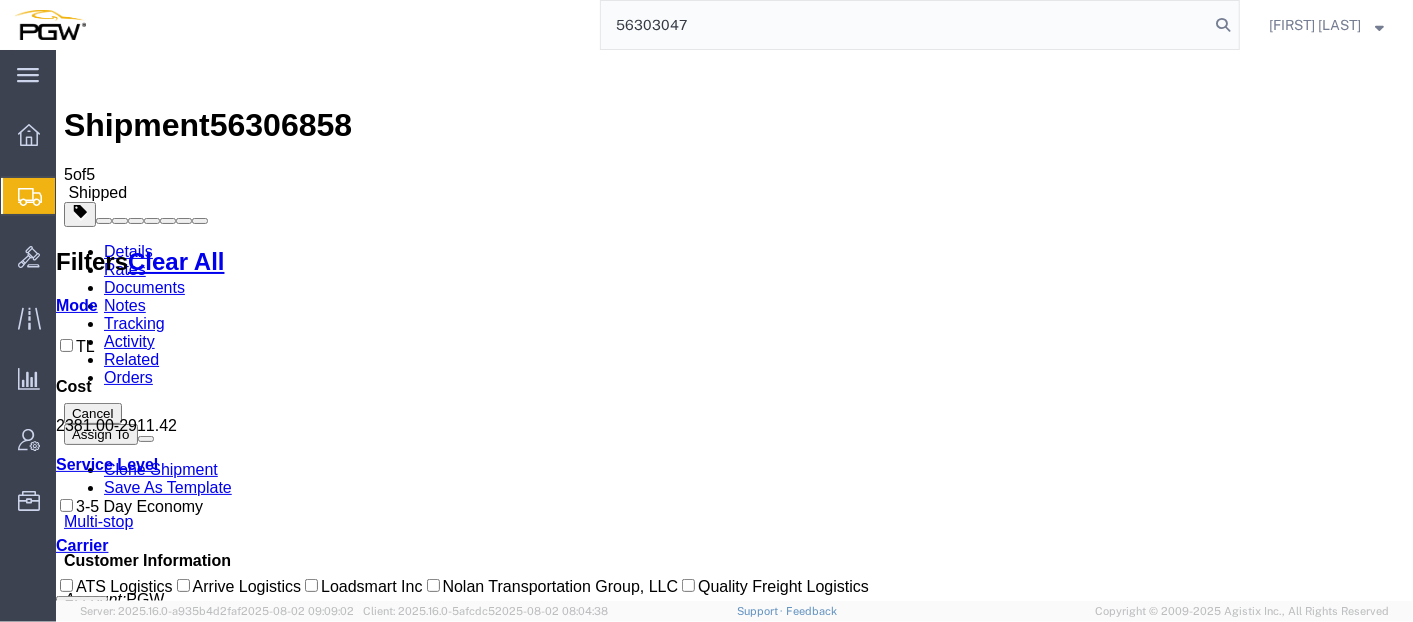 type on "56303047" 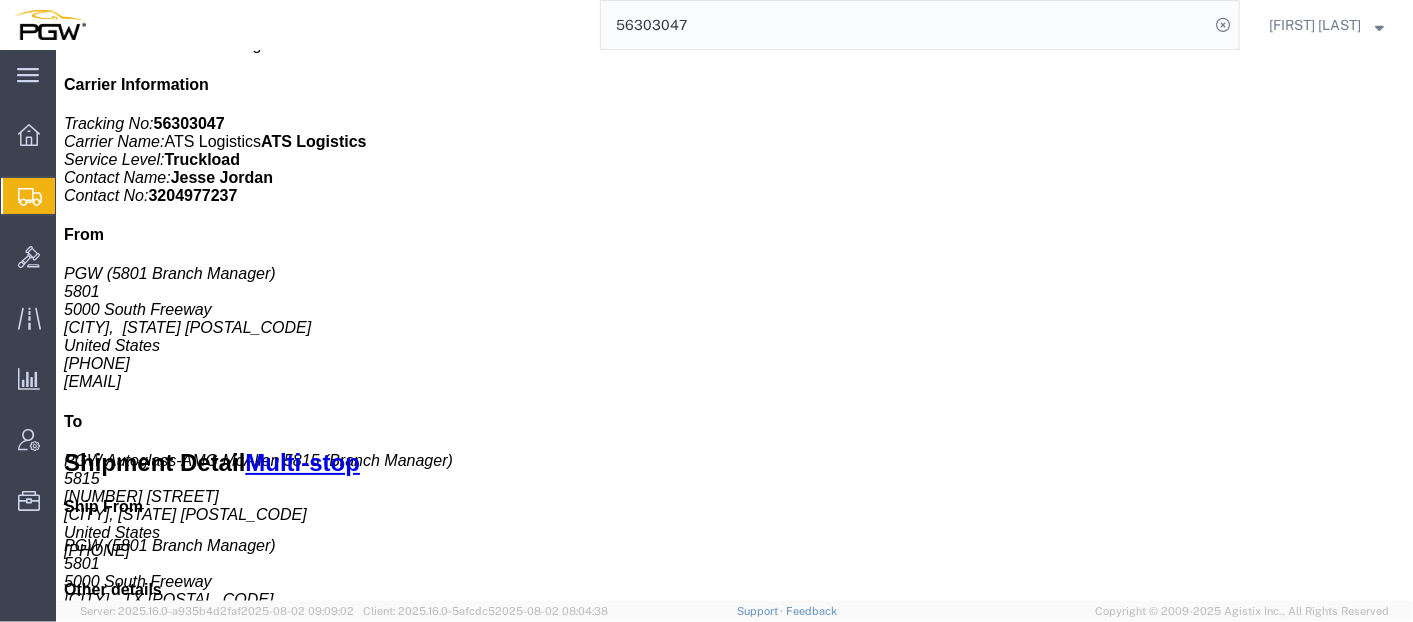 scroll, scrollTop: 0, scrollLeft: 0, axis: both 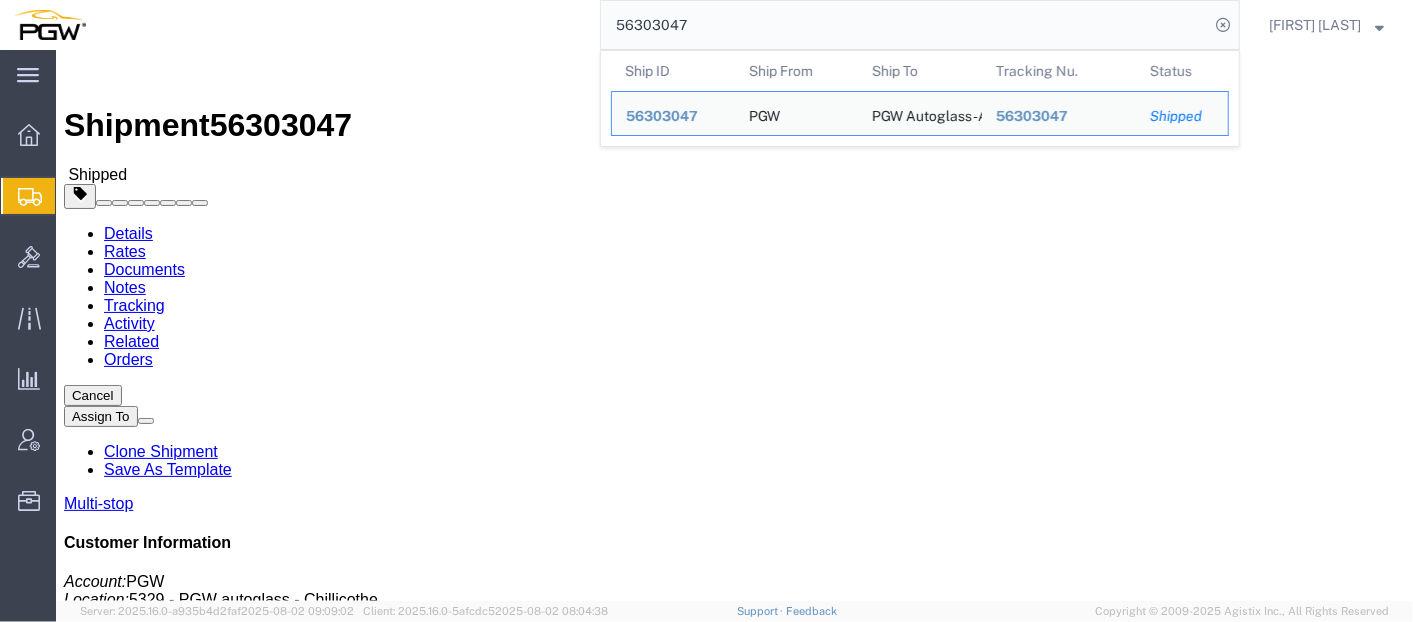 click on "Rates" 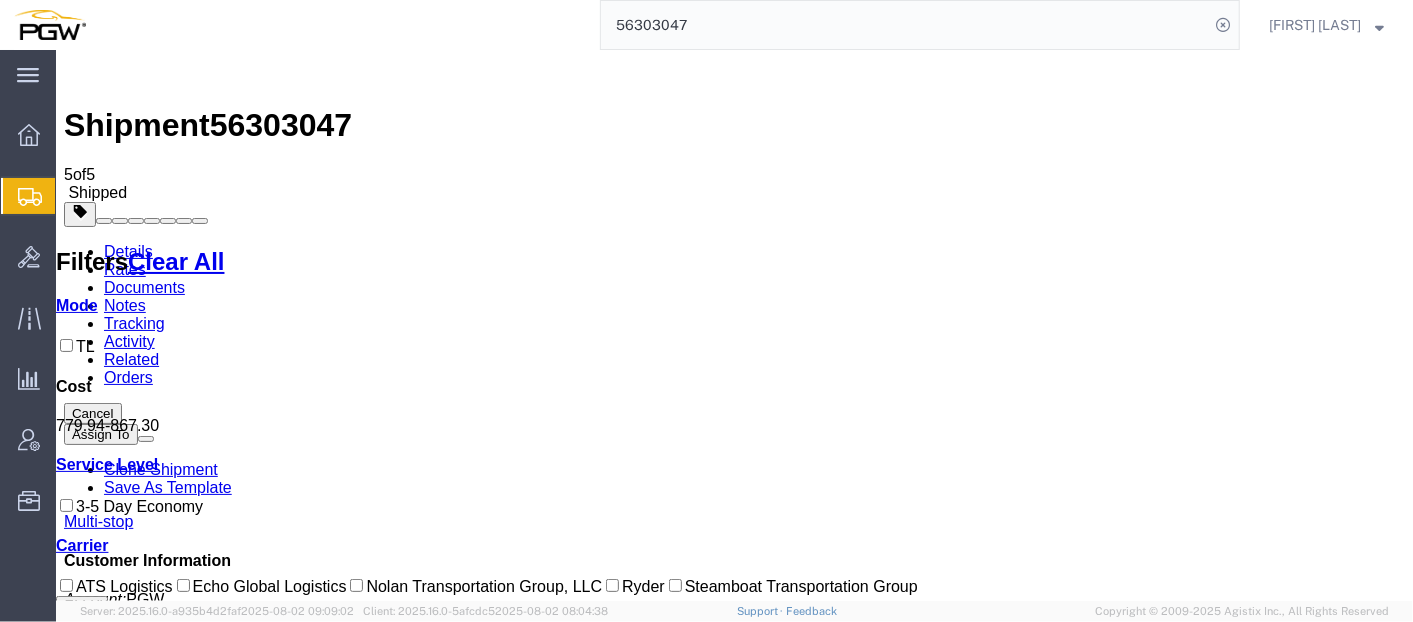 click at bounding box center [63, 242] 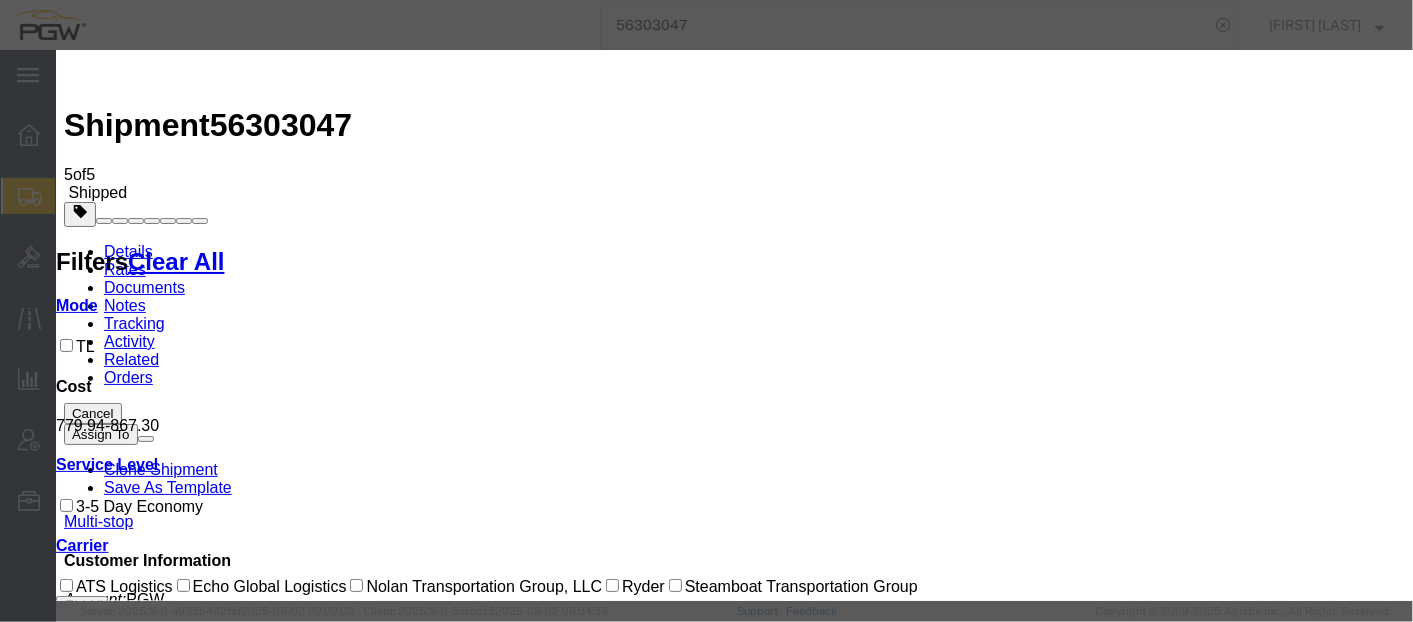 click at bounding box center [71, 3817] 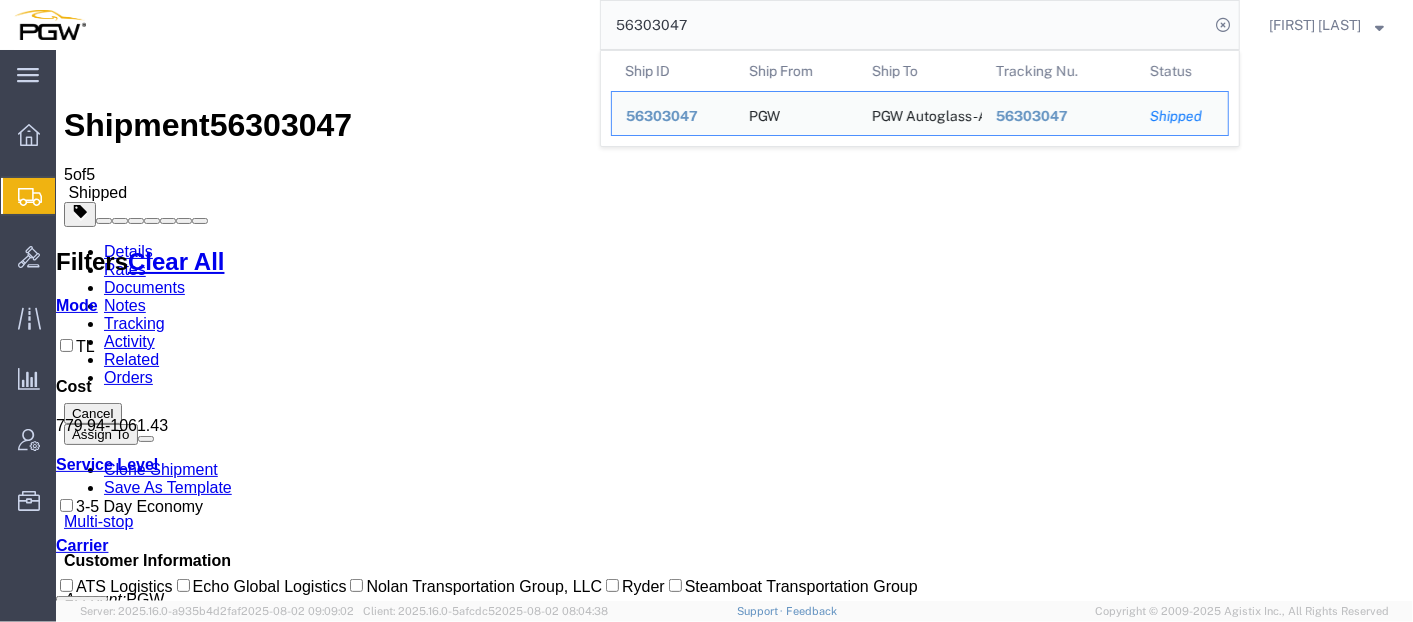drag, startPoint x: 859, startPoint y: 25, endPoint x: -5, endPoint y: -24, distance: 865.38837 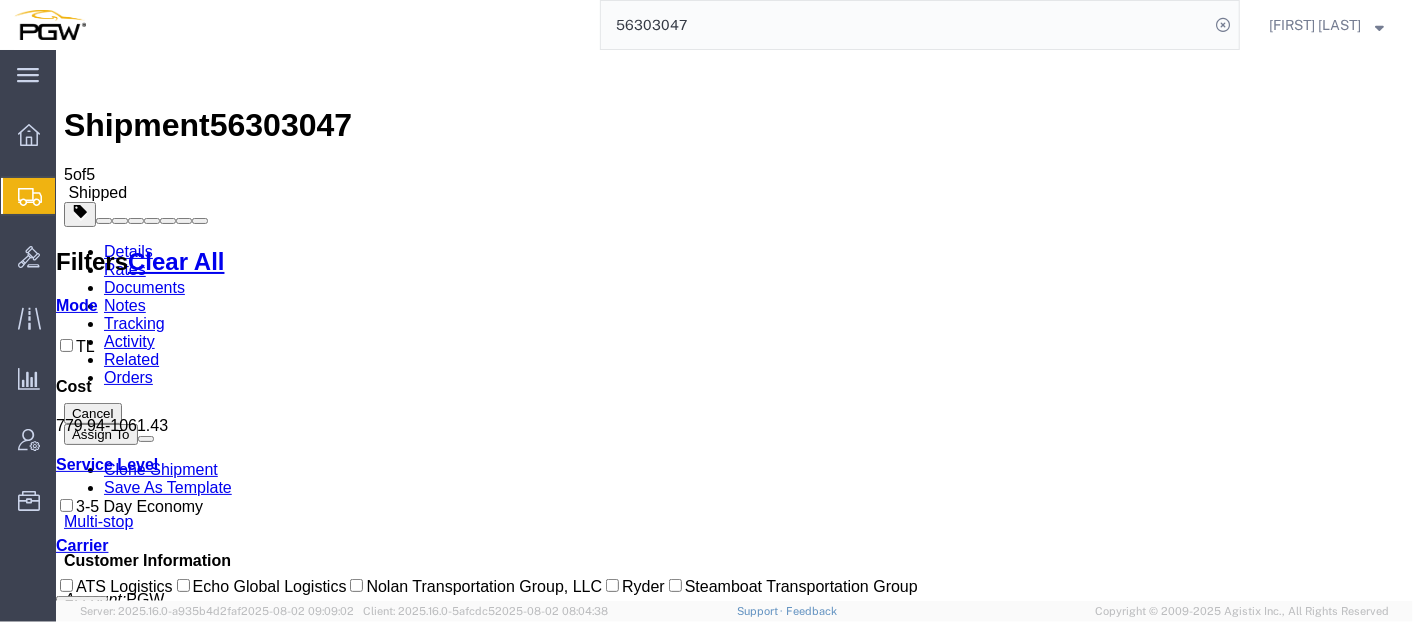 paste on "269998" 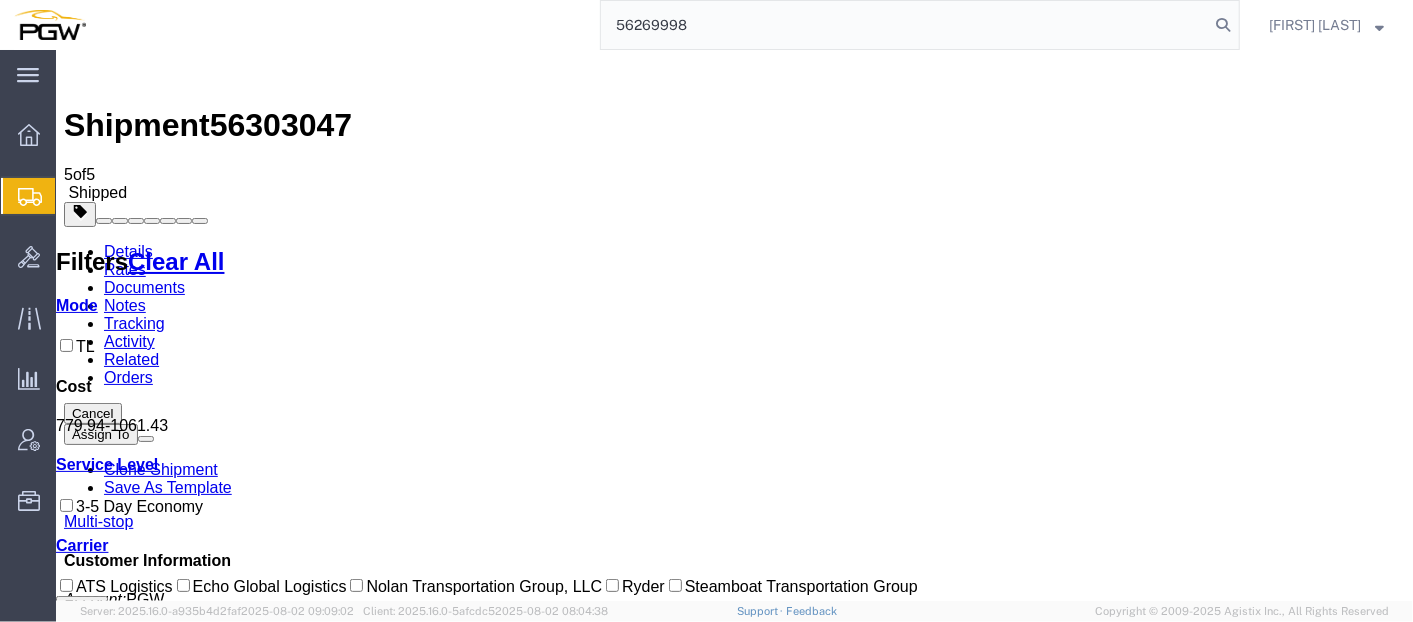 type on "56269998" 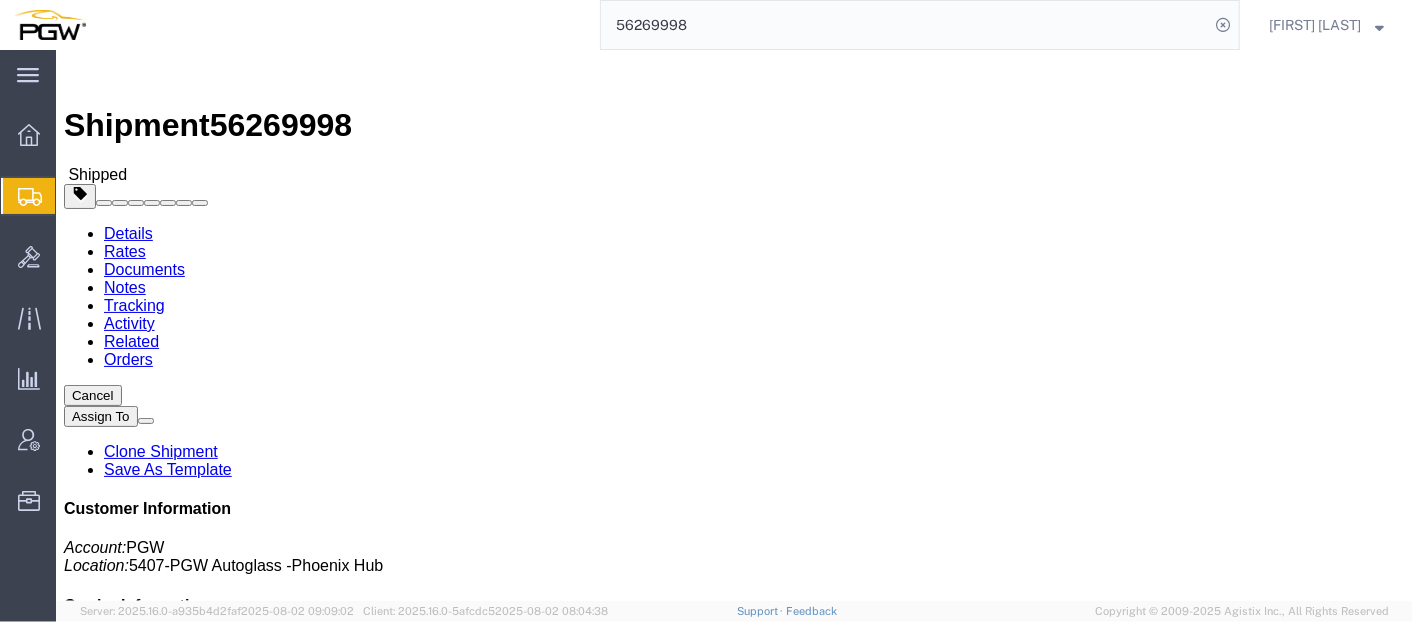 click on "Rates" 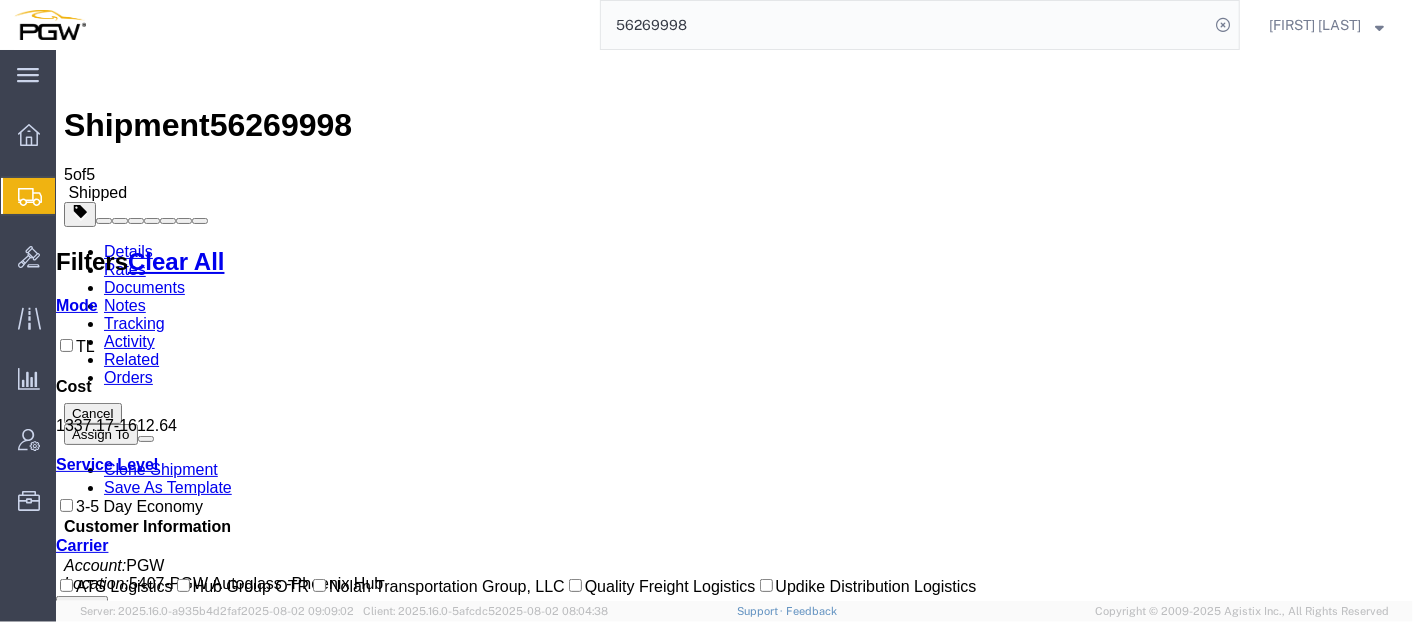 click at bounding box center [63, 242] 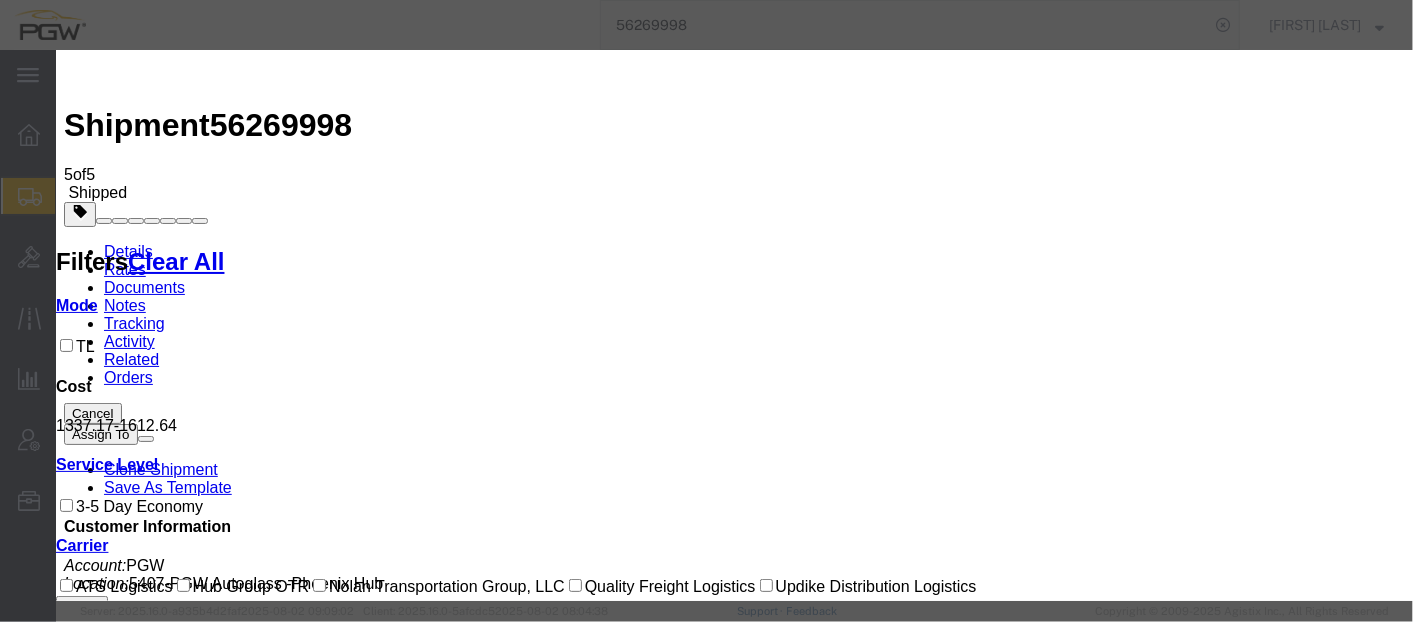 click at bounding box center (71, 3759) 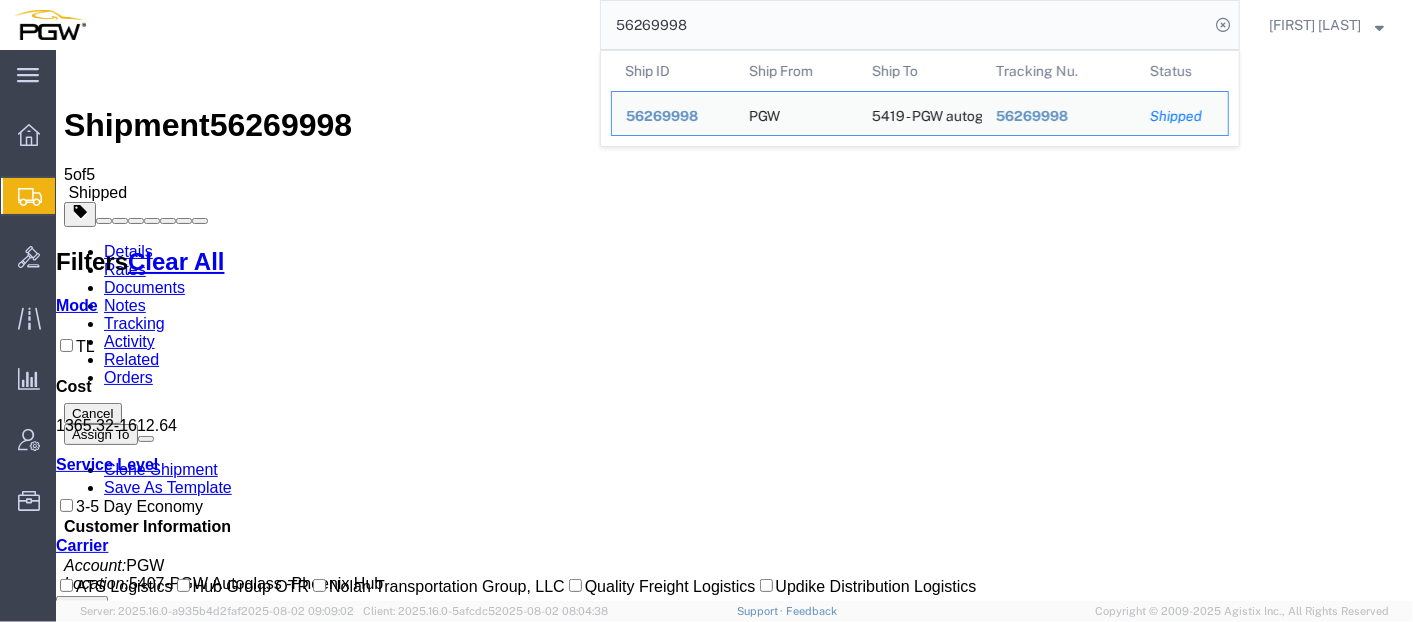 drag, startPoint x: 842, startPoint y: 28, endPoint x: 0, endPoint y: 31, distance: 842.0054 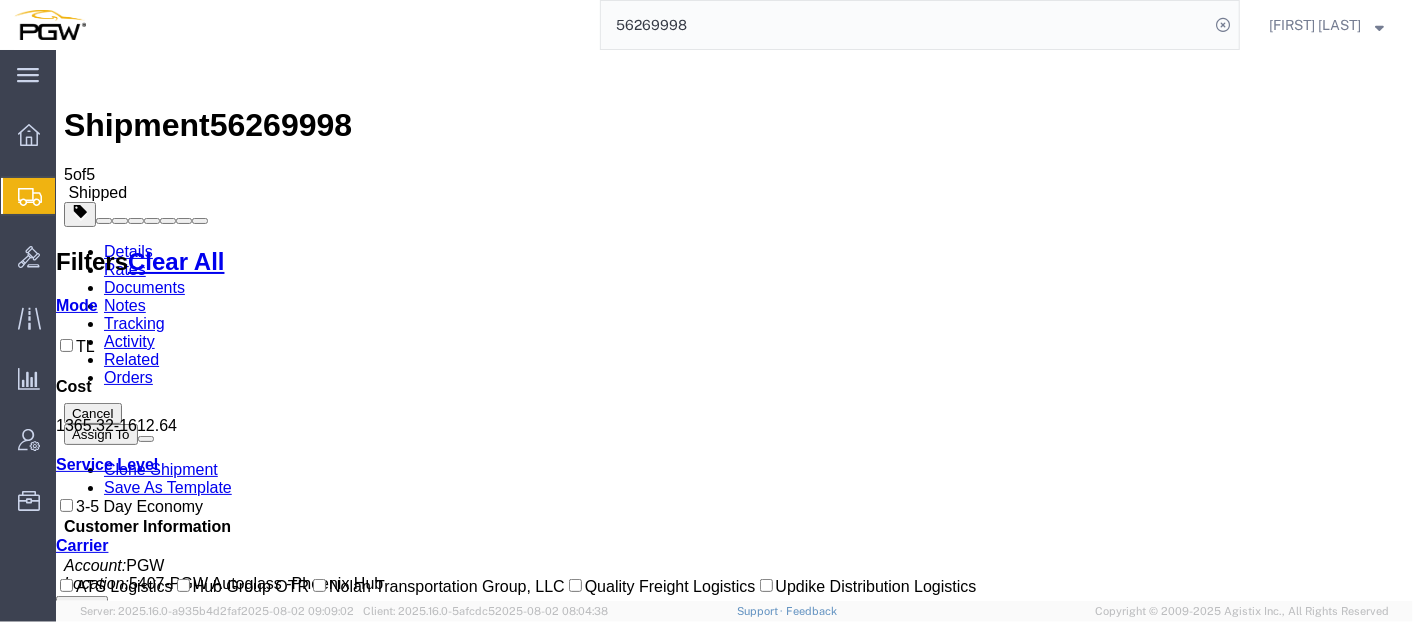 paste on "303379" 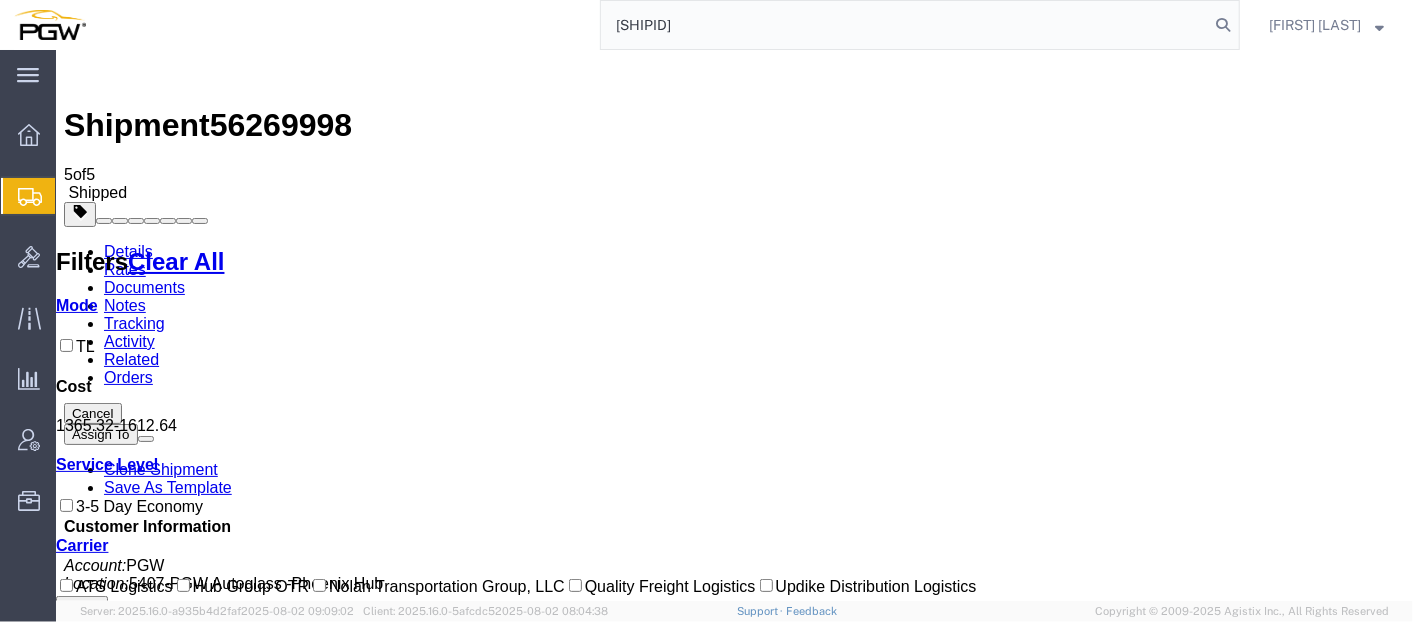 type on "[SHIPID]" 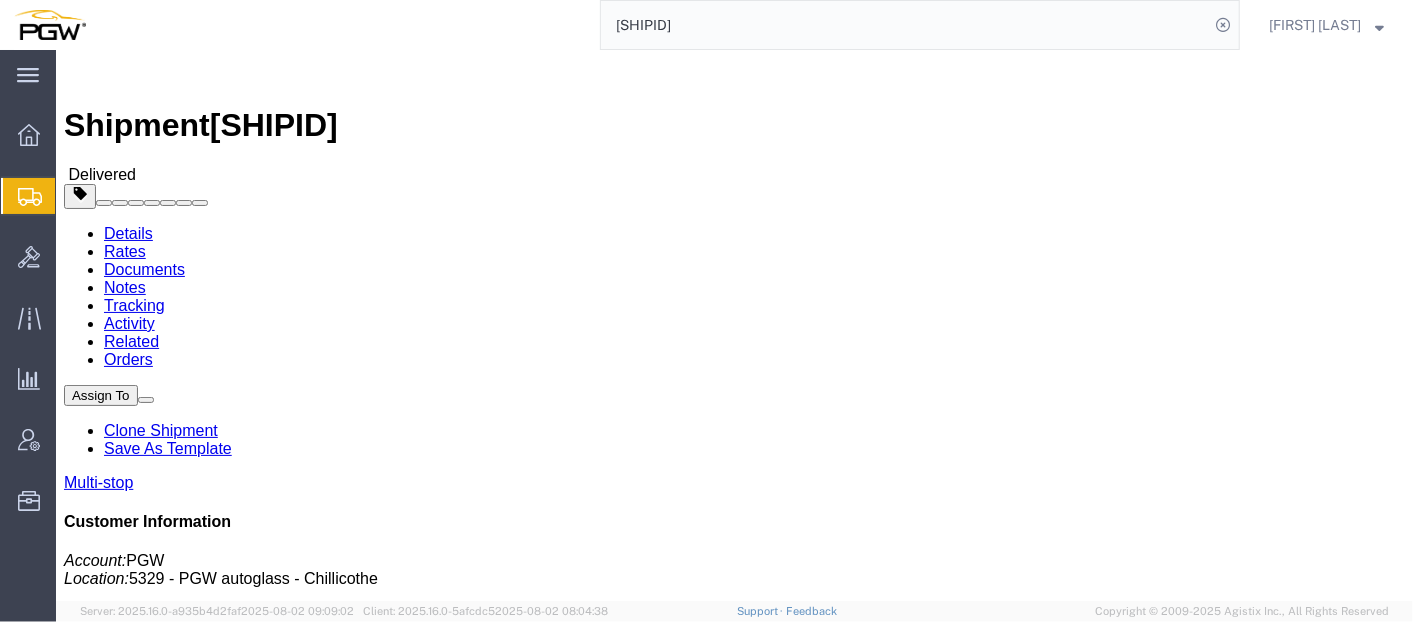 click on "Rates" 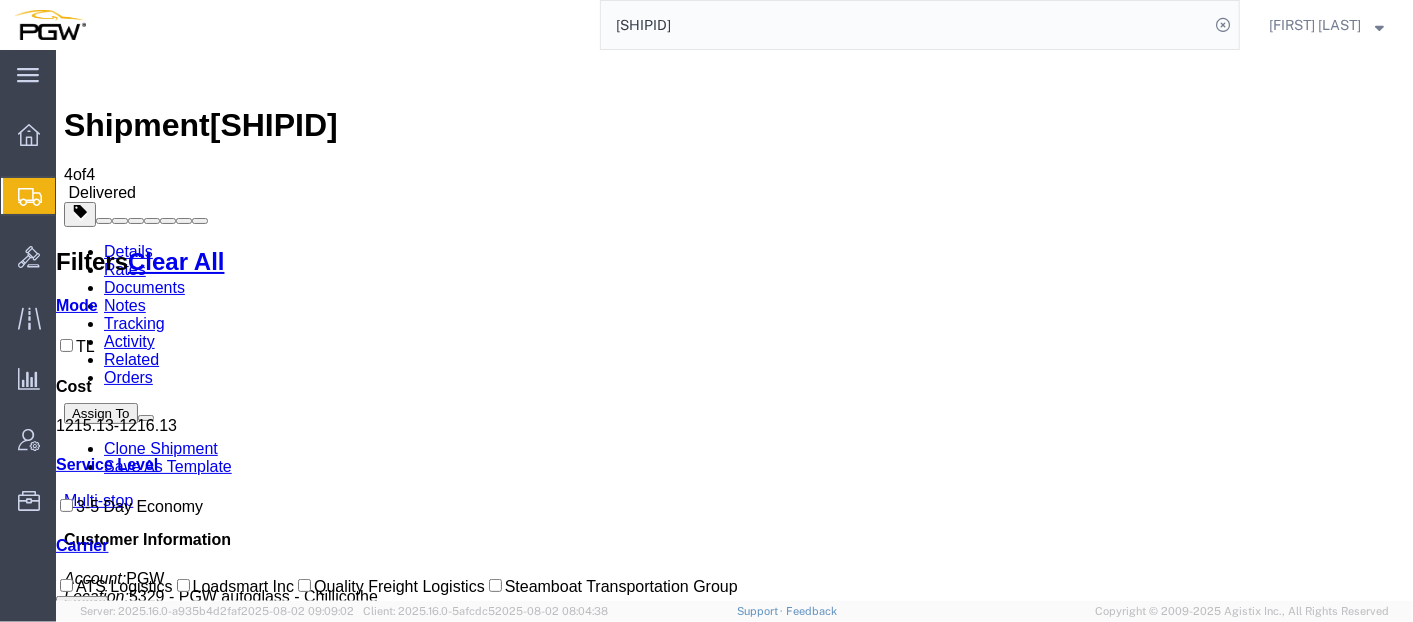 click at bounding box center [63, 242] 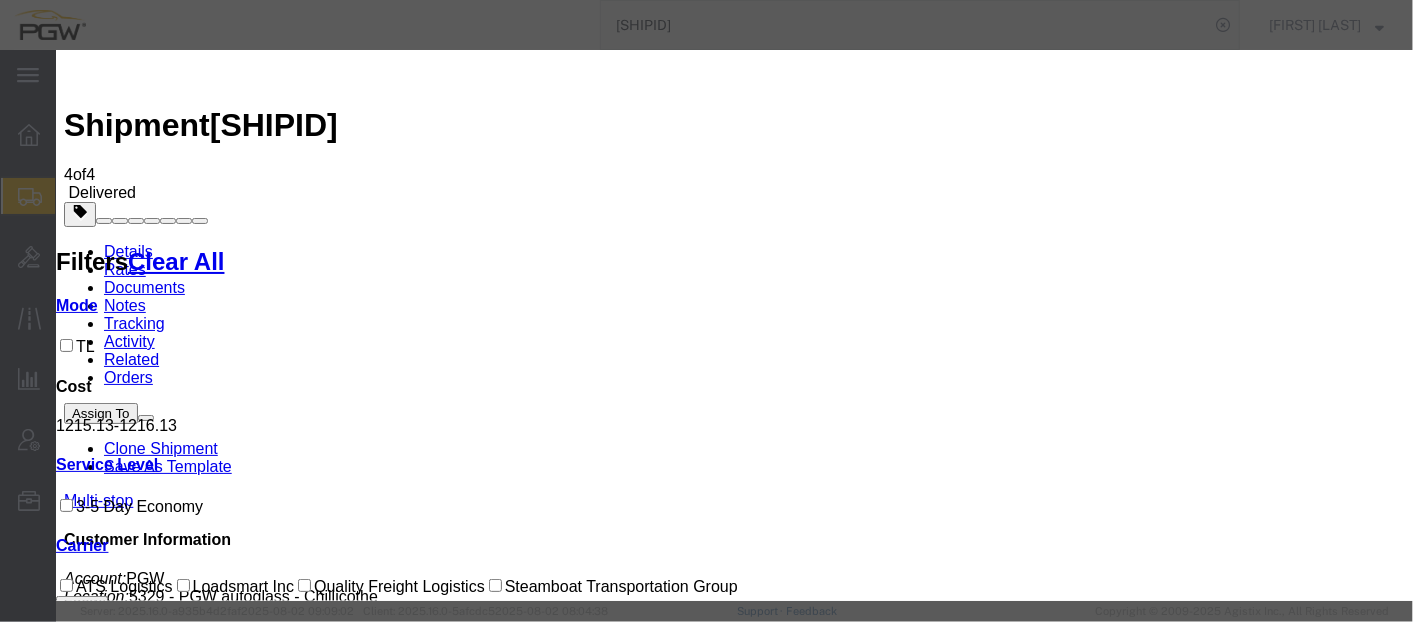 click at bounding box center (71, 3781) 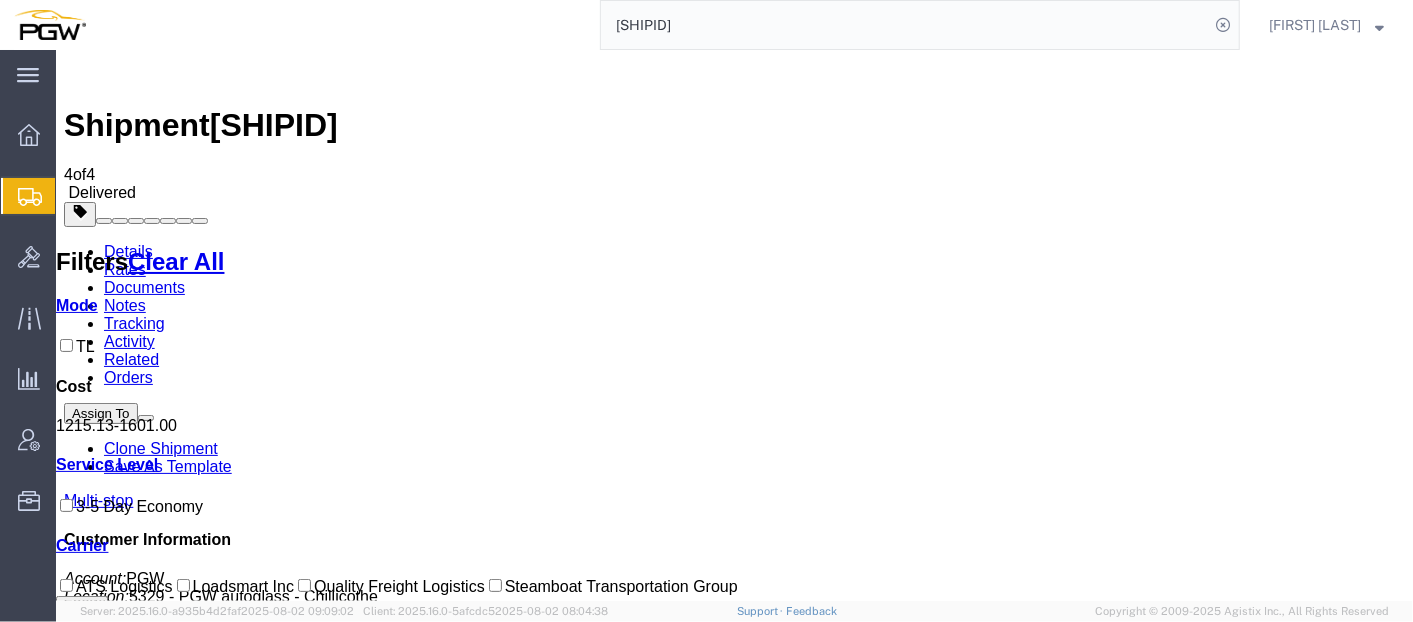 click on "Shipment  [SHIPID] [NUMBER]
of
[NUMBER]   Delivered
Details Rates Documents Notes Tracking Activity Related Orders
Assign To
Clone Shipment
Save As Template
Multi-stop
Customer Information
Account: PGW
Location: [NUMBER] - PGW autoglass - [CITY]
Carrier Information
Delivery Date: [DATE] [TIME]
Tracking No: [SHIPID]
Carrier Name: ATS Logistics ATS Logistics
Service Level: Truckload
Contact Name: [FIRST_NAME] [LAST_NAME]
Contact No: [PHONE]
From
PGW						 [NUMBER] [STREET] [CITY],
[STATE] [POSTAL_CODE]
United States
[PHONE] [EMAIL]
To
PGW						 [NUMBER] [STREET] [CITY], [STATE] [POSTAL_CODE]
United States
[PHONE] [EMAIL]
Other details
Reference: [SHIPID]
Ship Date: [DATE]
Mode:" at bounding box center [733, 1552] 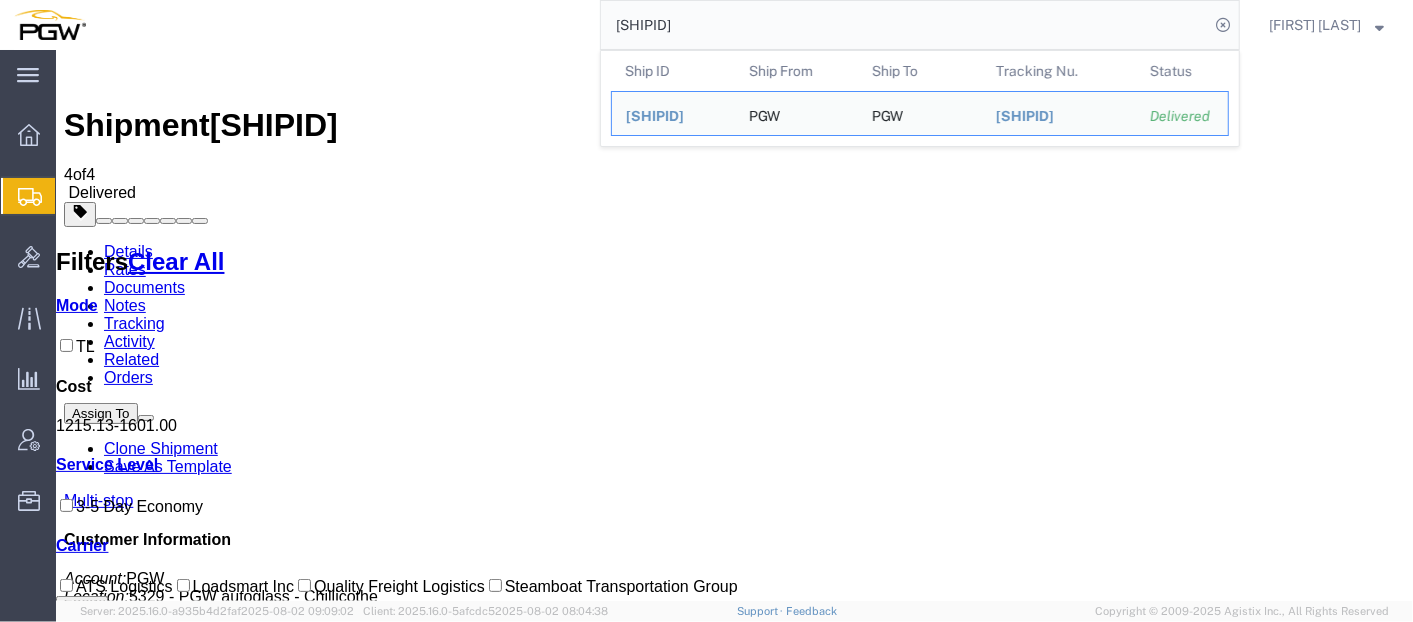 drag, startPoint x: 750, startPoint y: 29, endPoint x: -5, endPoint y: -5, distance: 755.7652 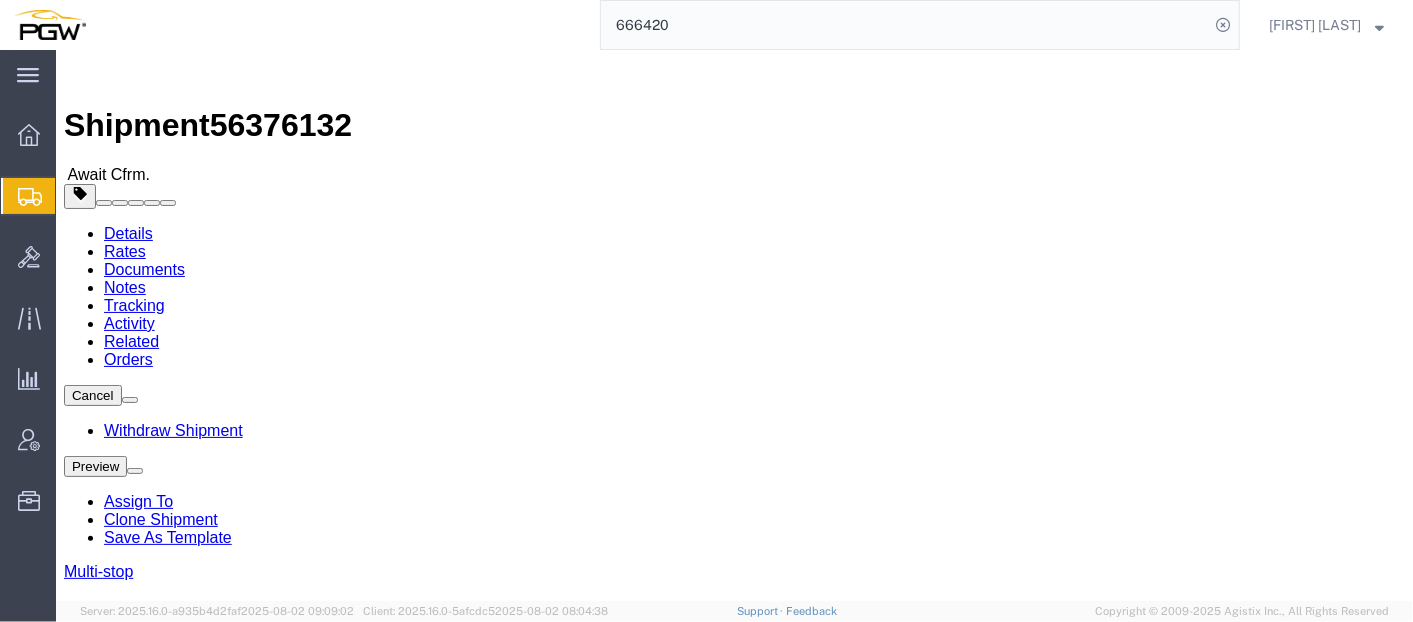 click on "Rates" 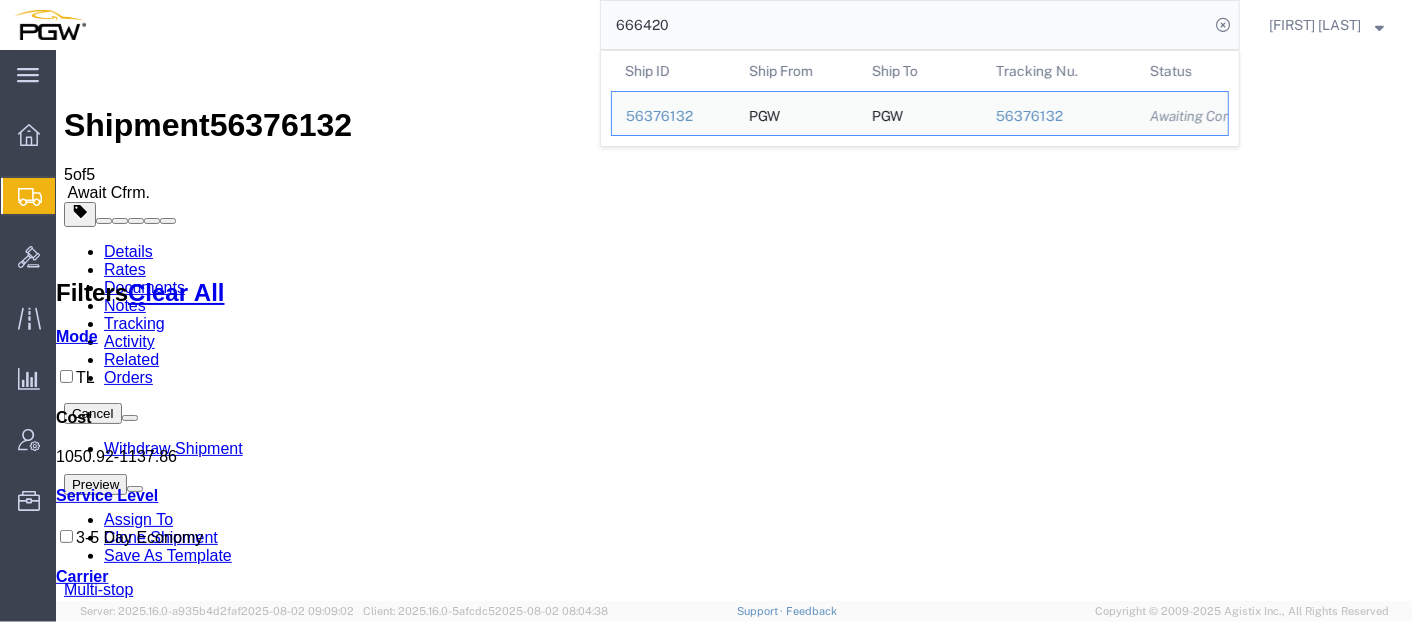 drag, startPoint x: 924, startPoint y: 36, endPoint x: 383, endPoint y: 29, distance: 541.0453 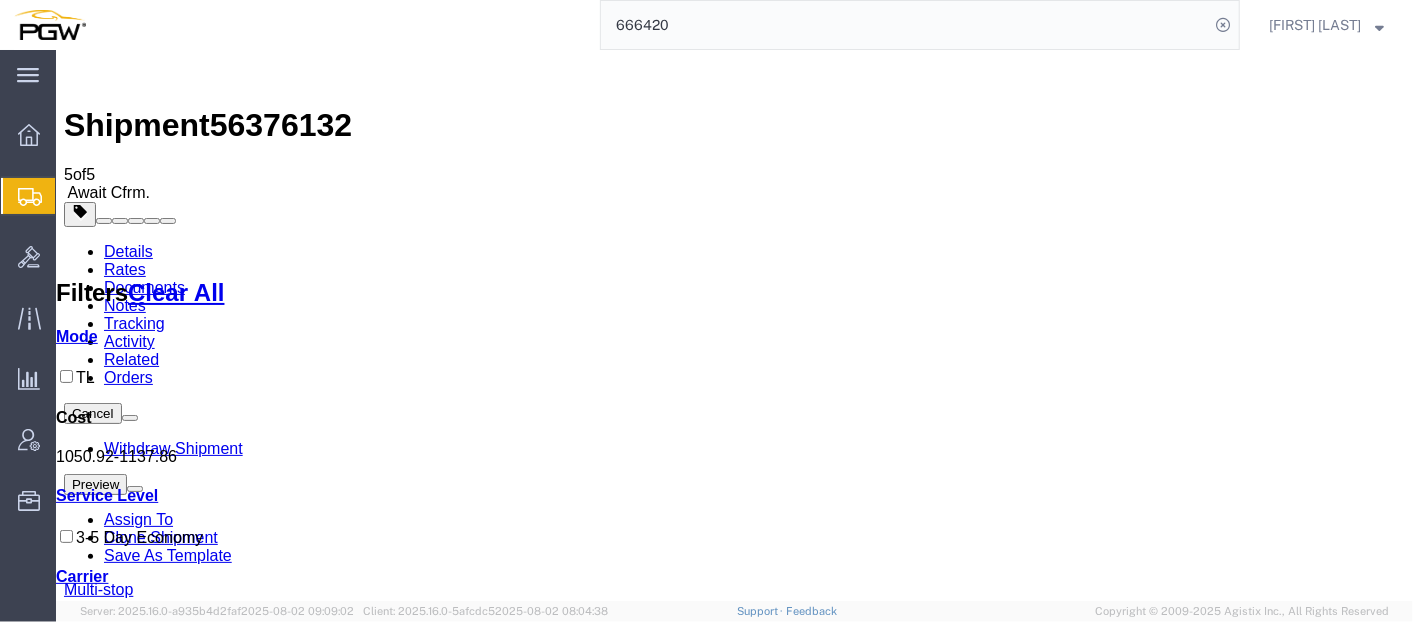 paste on "[SHIPID]" 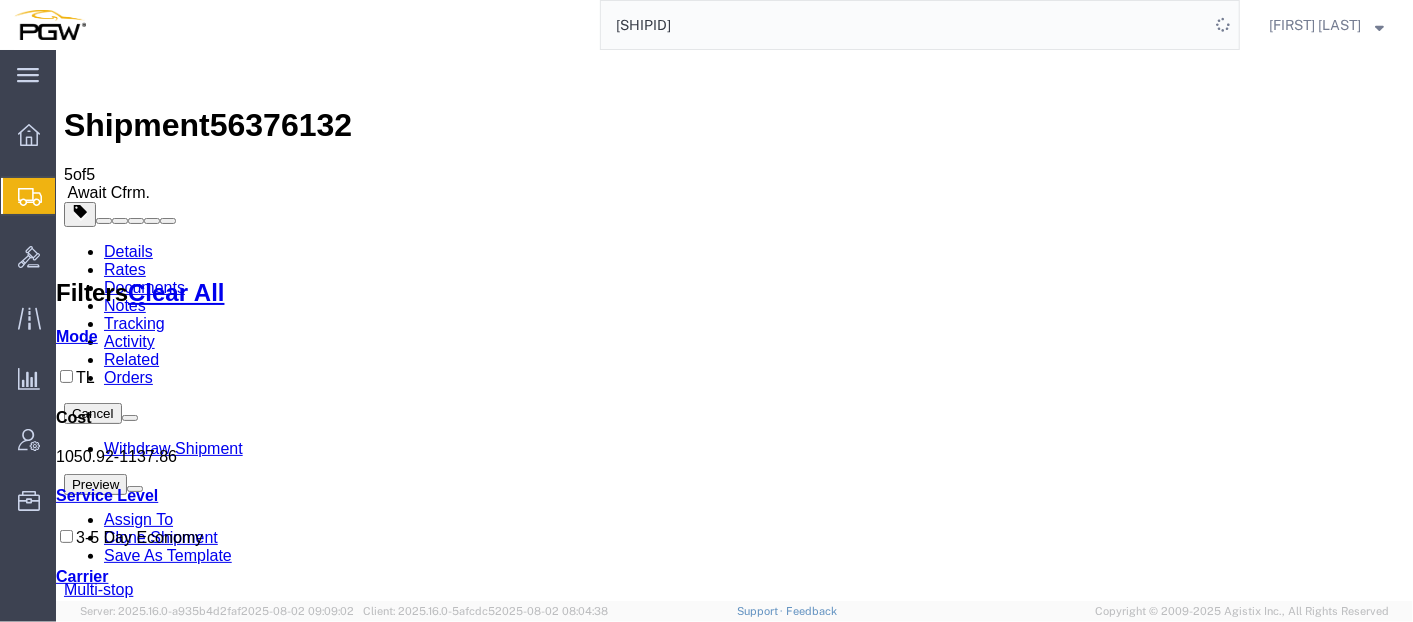 click at bounding box center (63, 242) 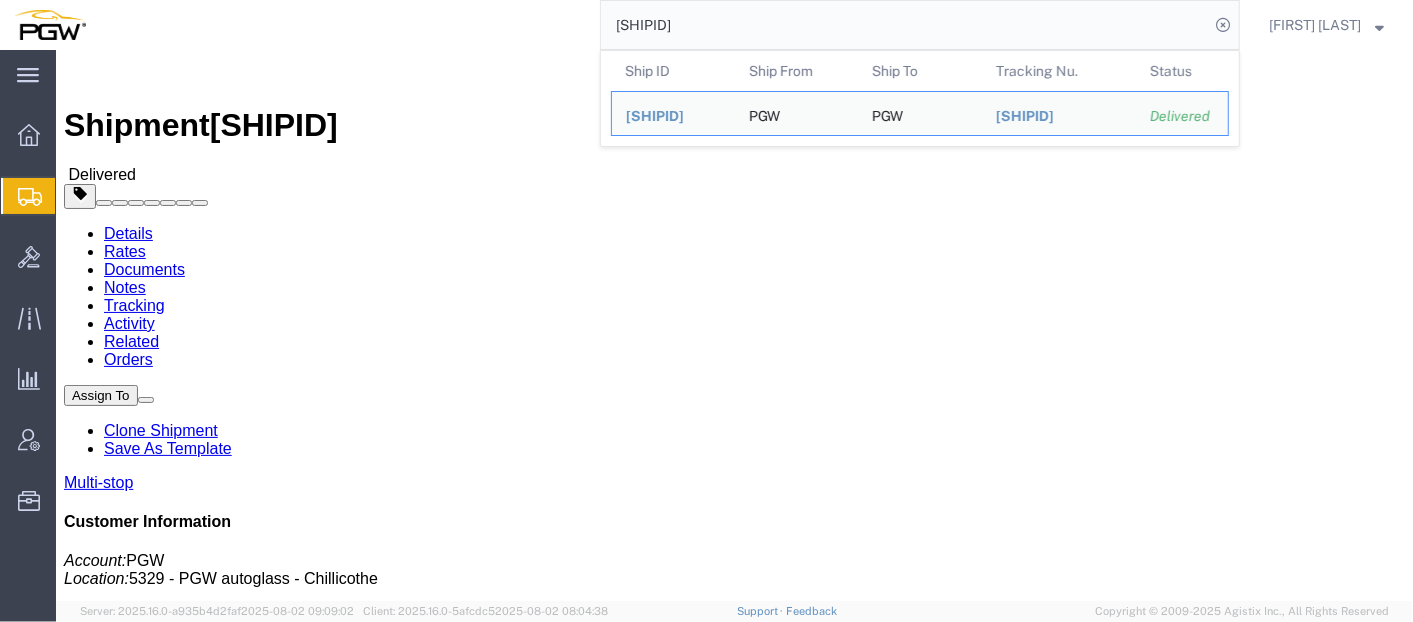 click on "Rates" 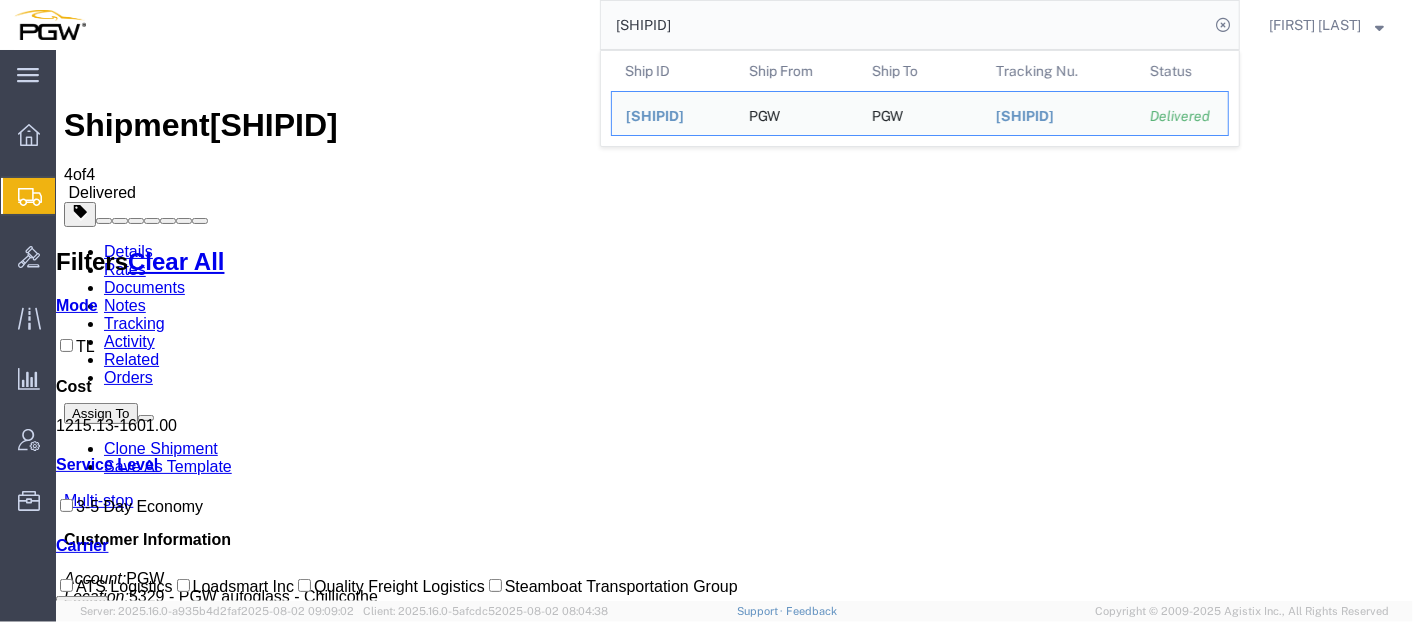 drag, startPoint x: 907, startPoint y: 25, endPoint x: 277, endPoint y: 1, distance: 630.457 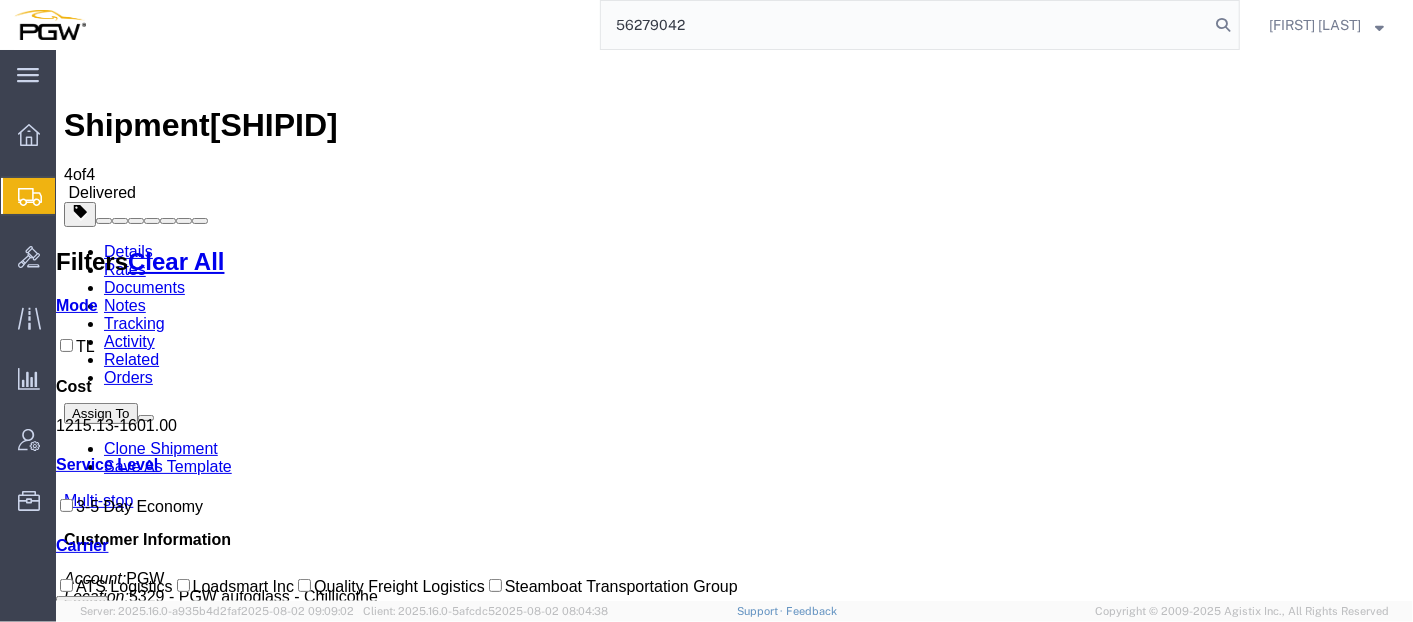 type on "56279042" 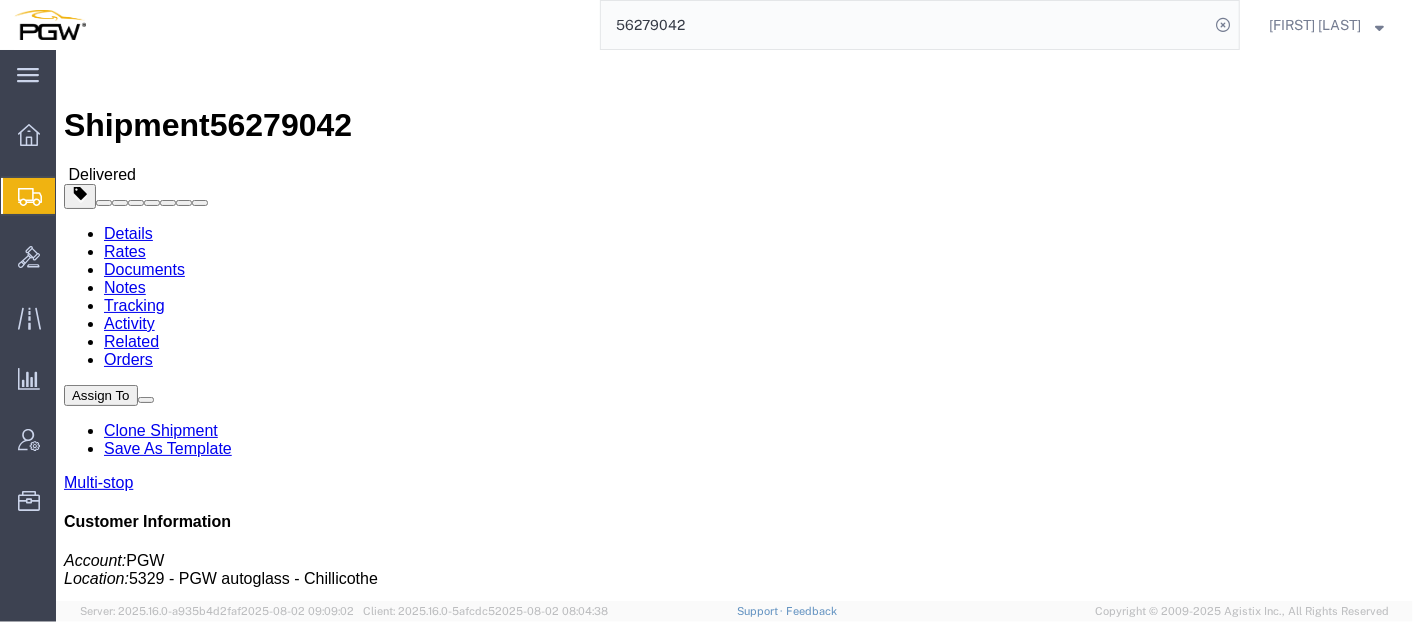 click on "Rates" 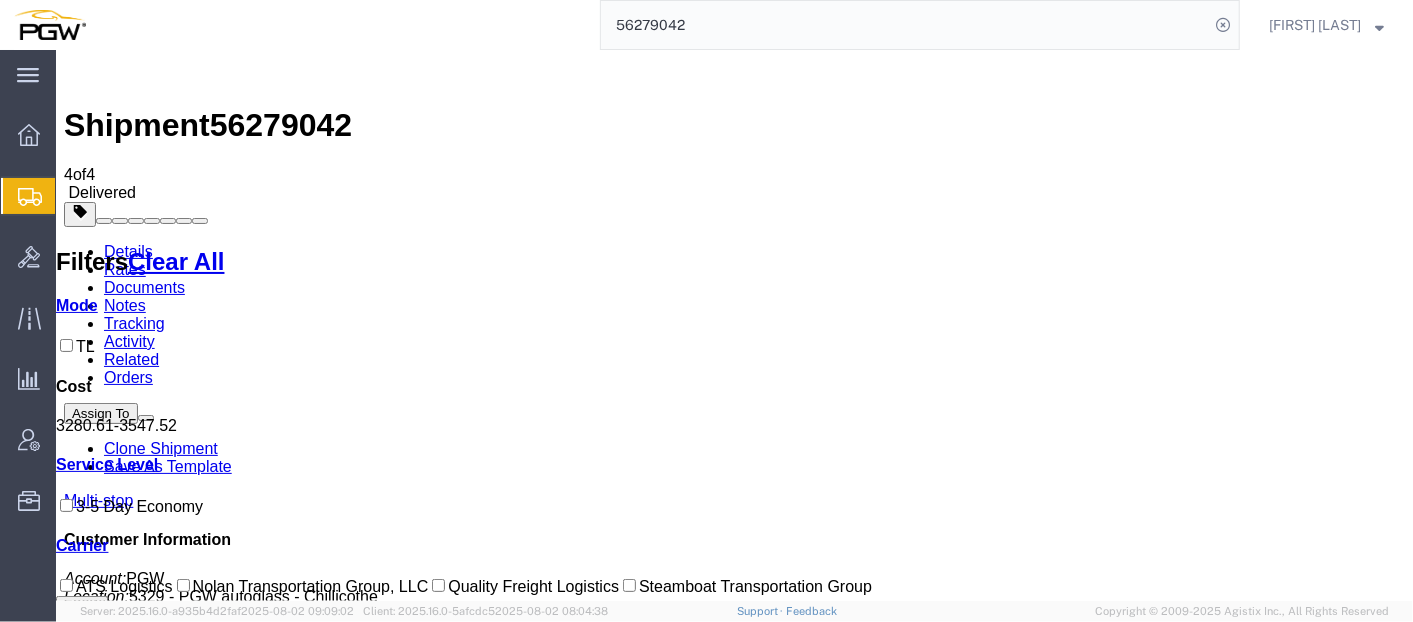 click at bounding box center [63, 242] 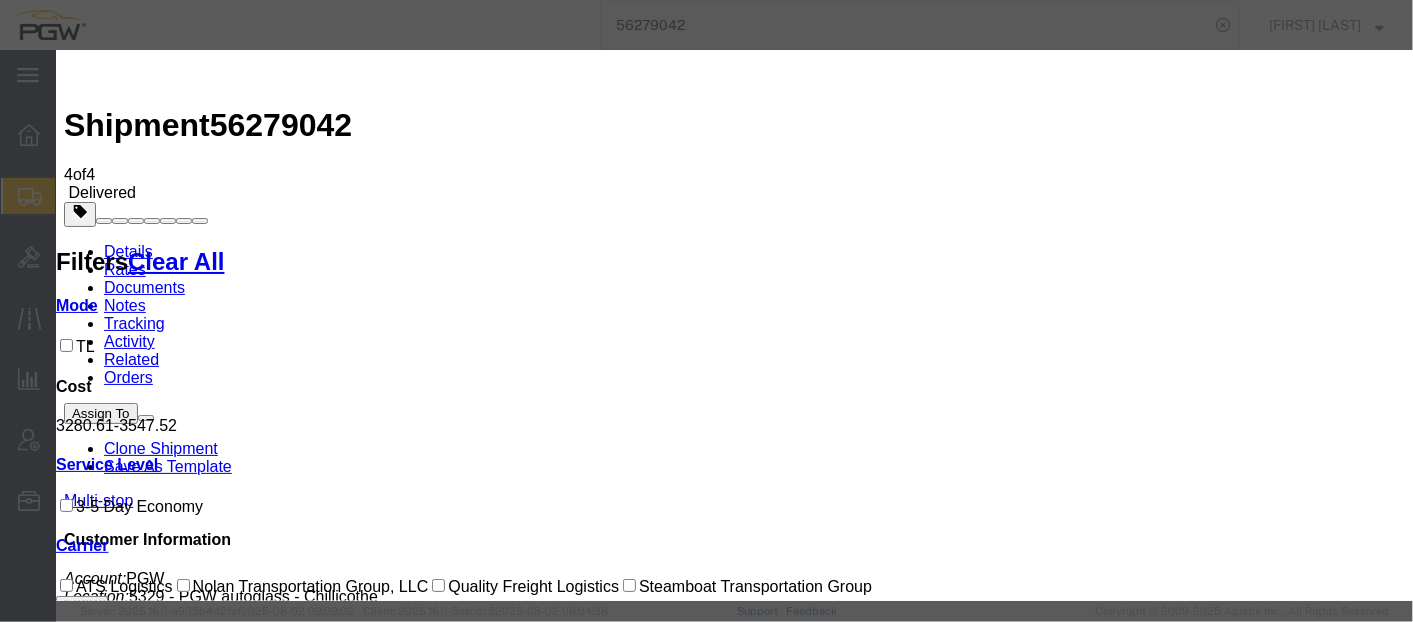 click at bounding box center (71, 3781) 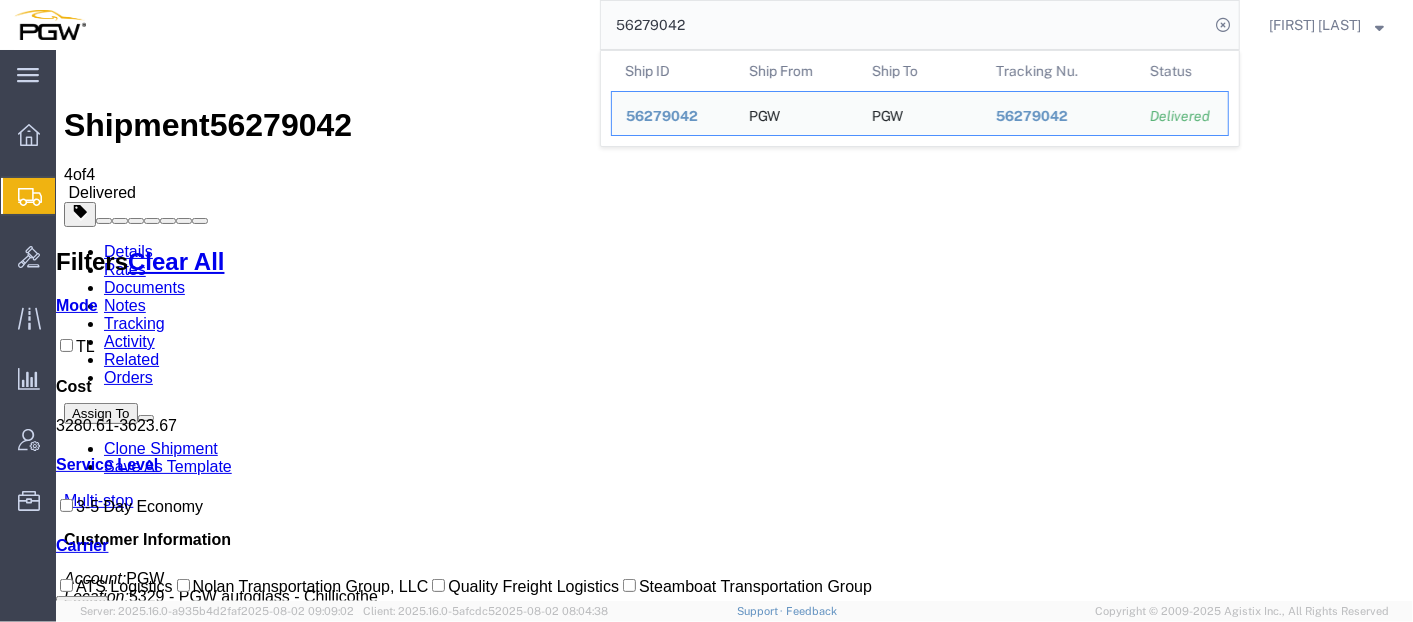 drag, startPoint x: 942, startPoint y: 14, endPoint x: 242, endPoint y: 46, distance: 700.731 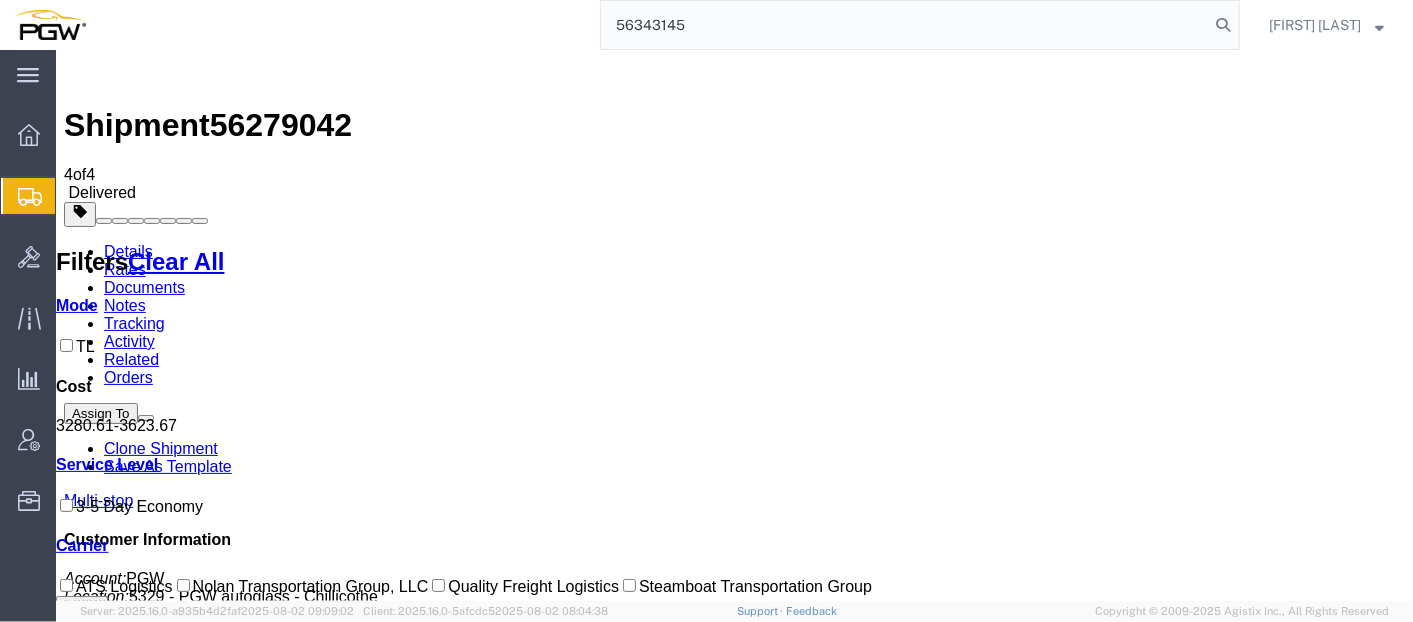 type on "56343145" 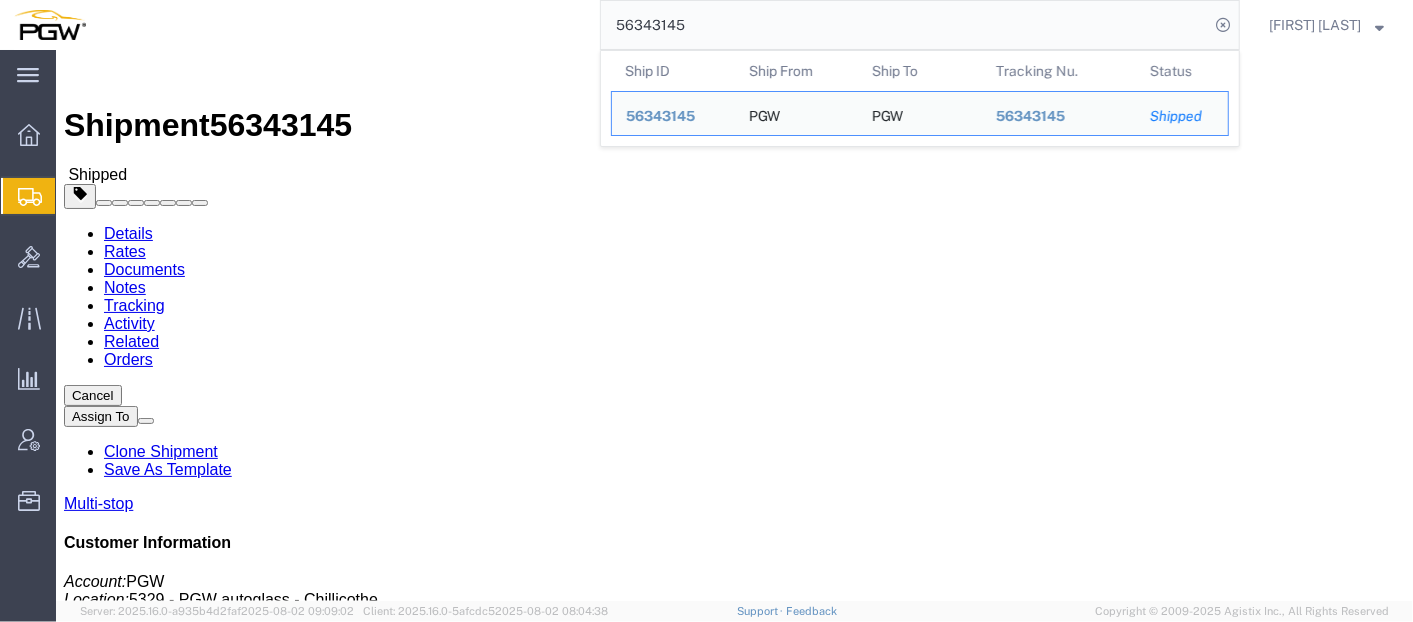 click on "Routing & Vehicle Information" 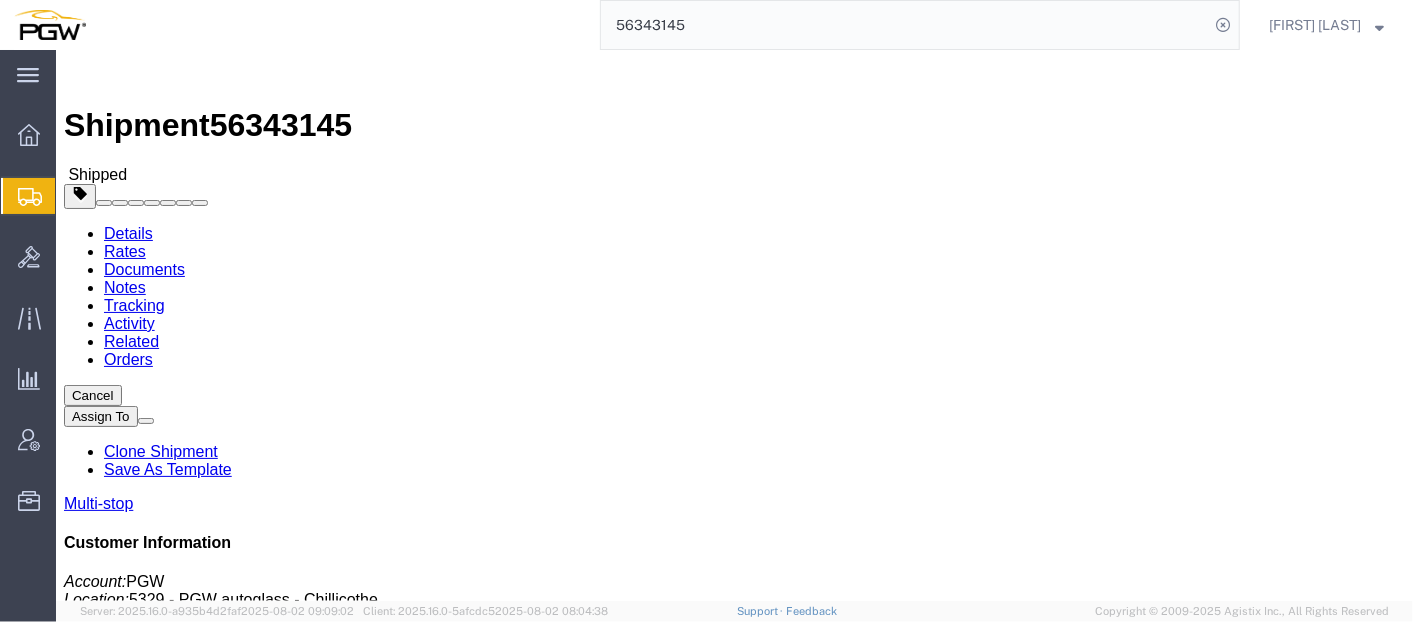 click on "Rates" 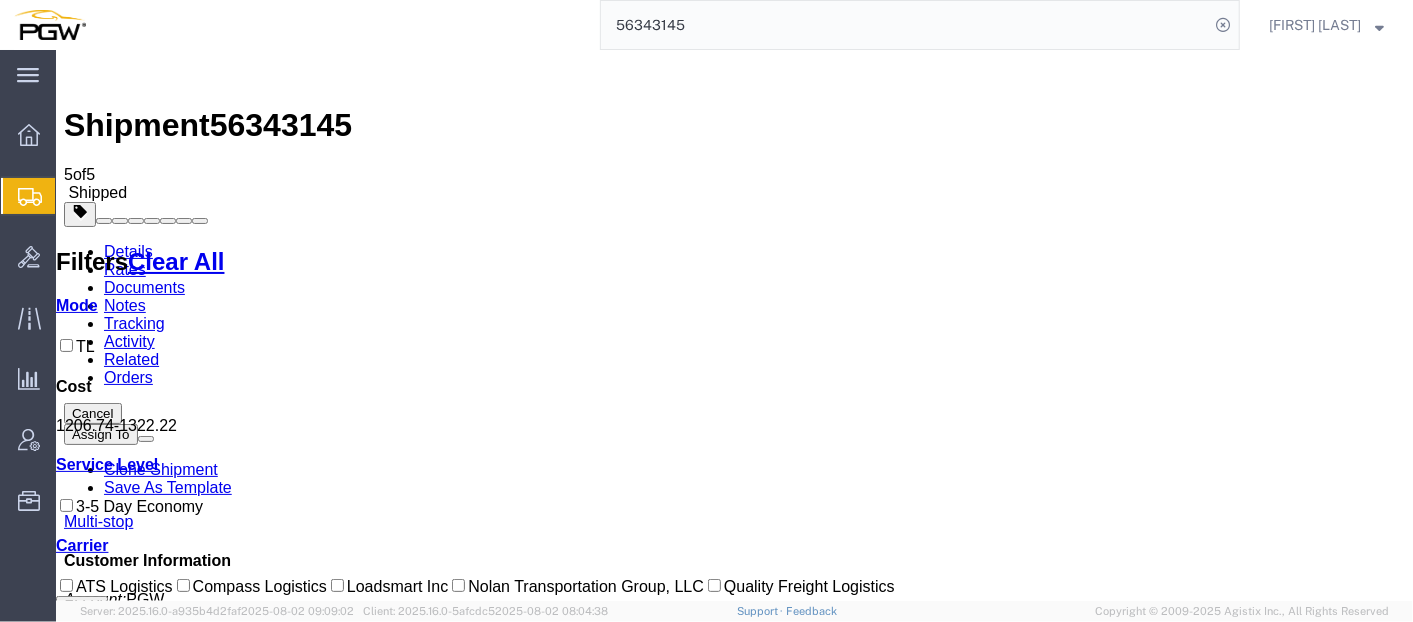 click at bounding box center (63, 242) 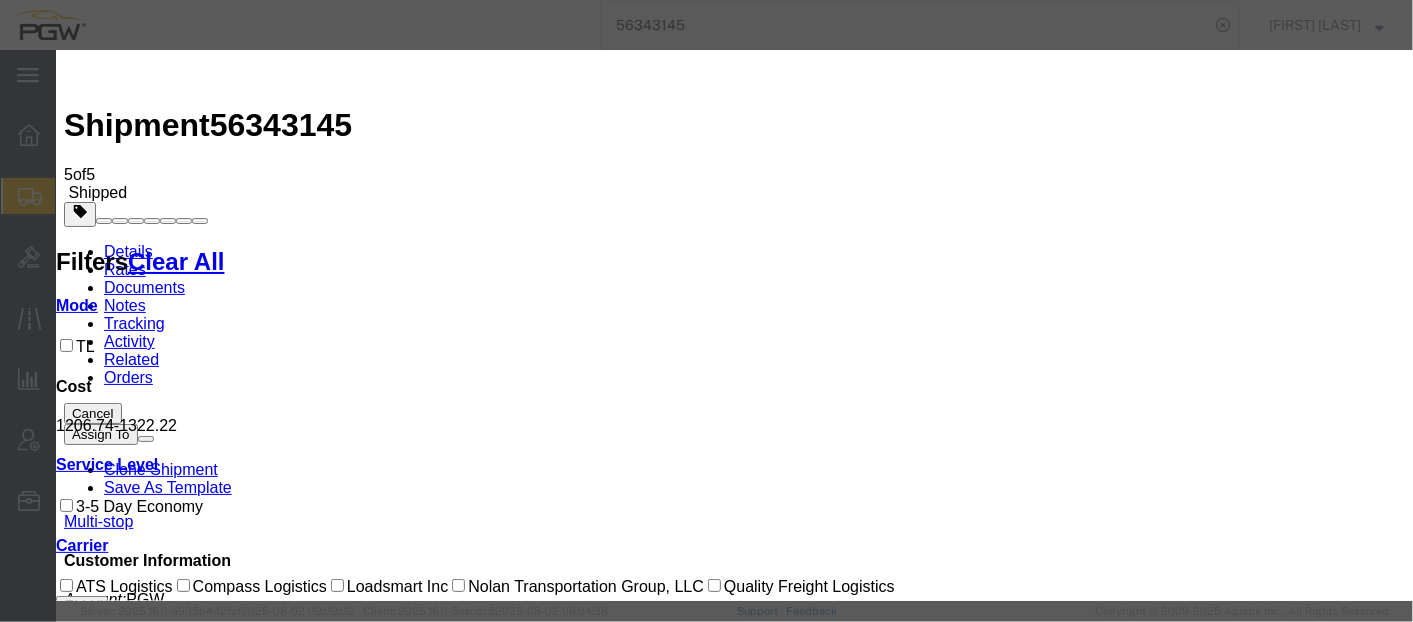click at bounding box center (71, 3817) 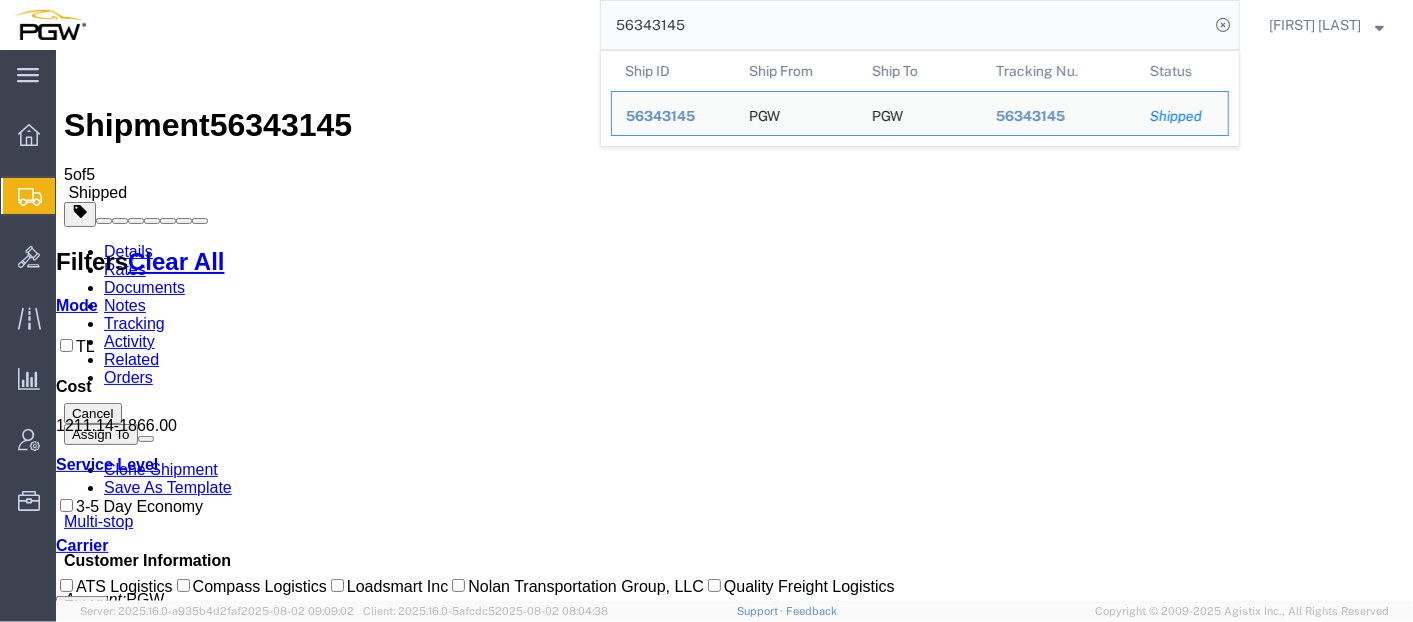 drag, startPoint x: 903, startPoint y: 13, endPoint x: 0, endPoint y: 3, distance: 903.05536 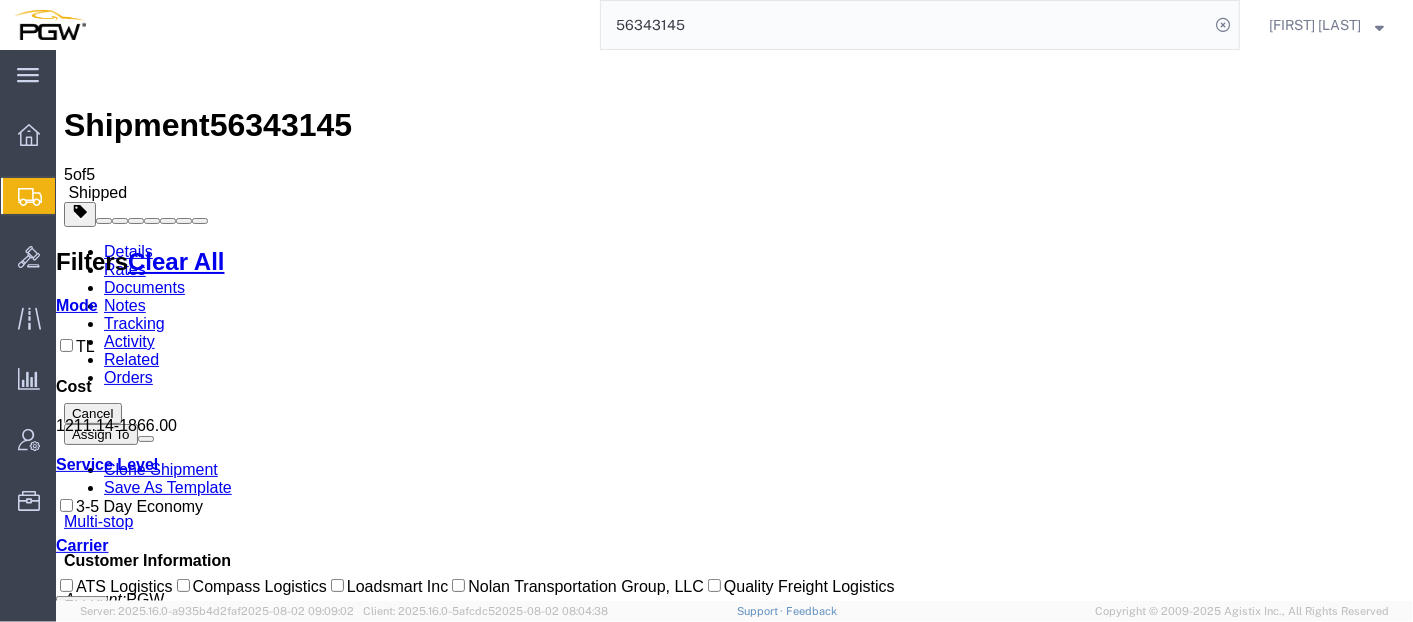paste on "592" 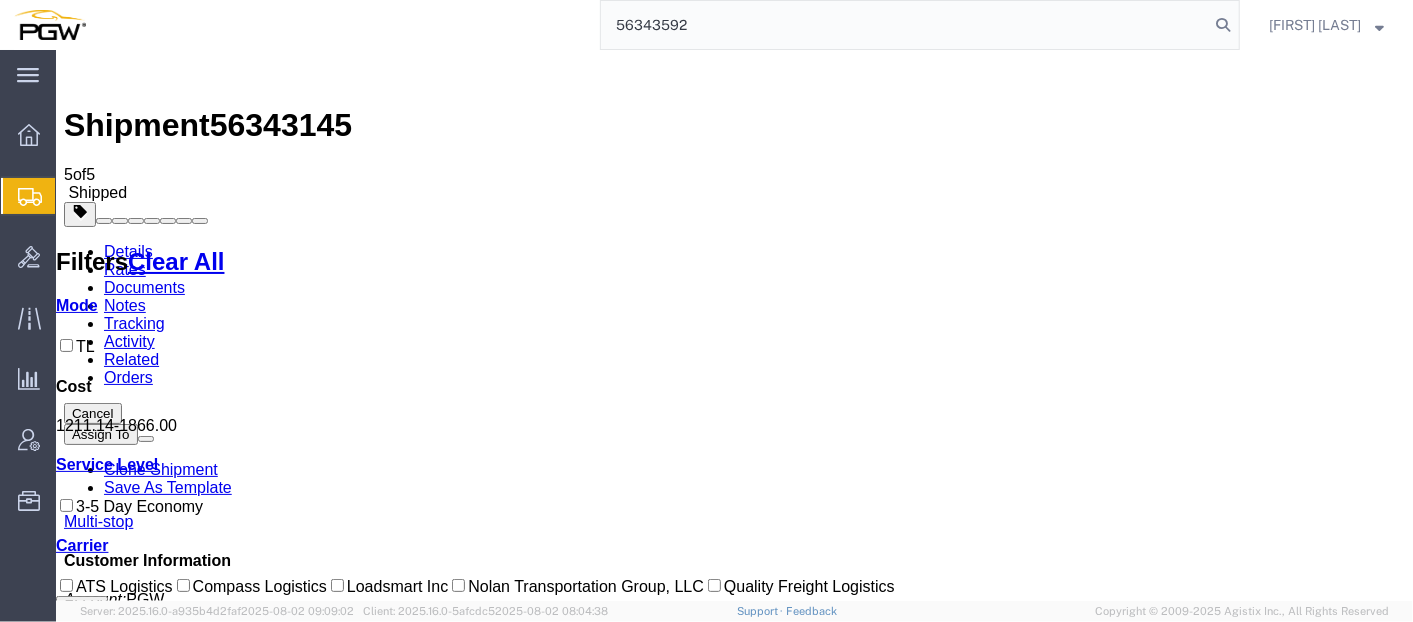 type on "56343592" 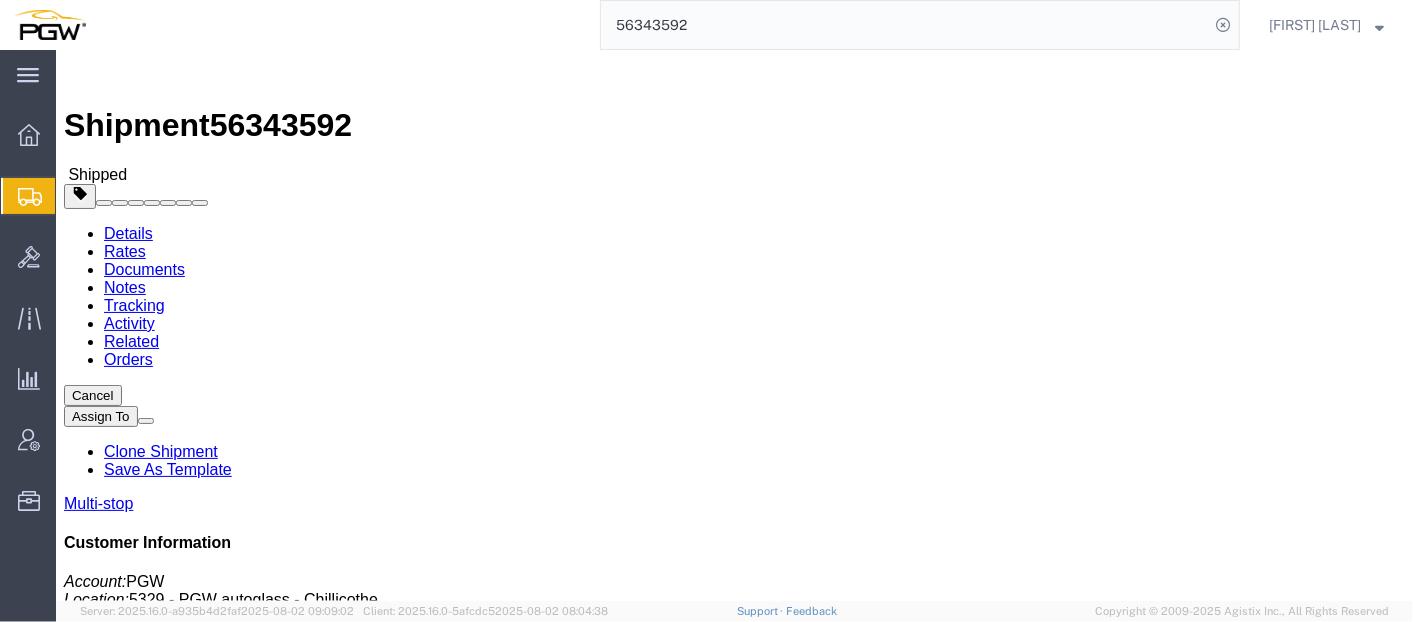 click on "Rates" 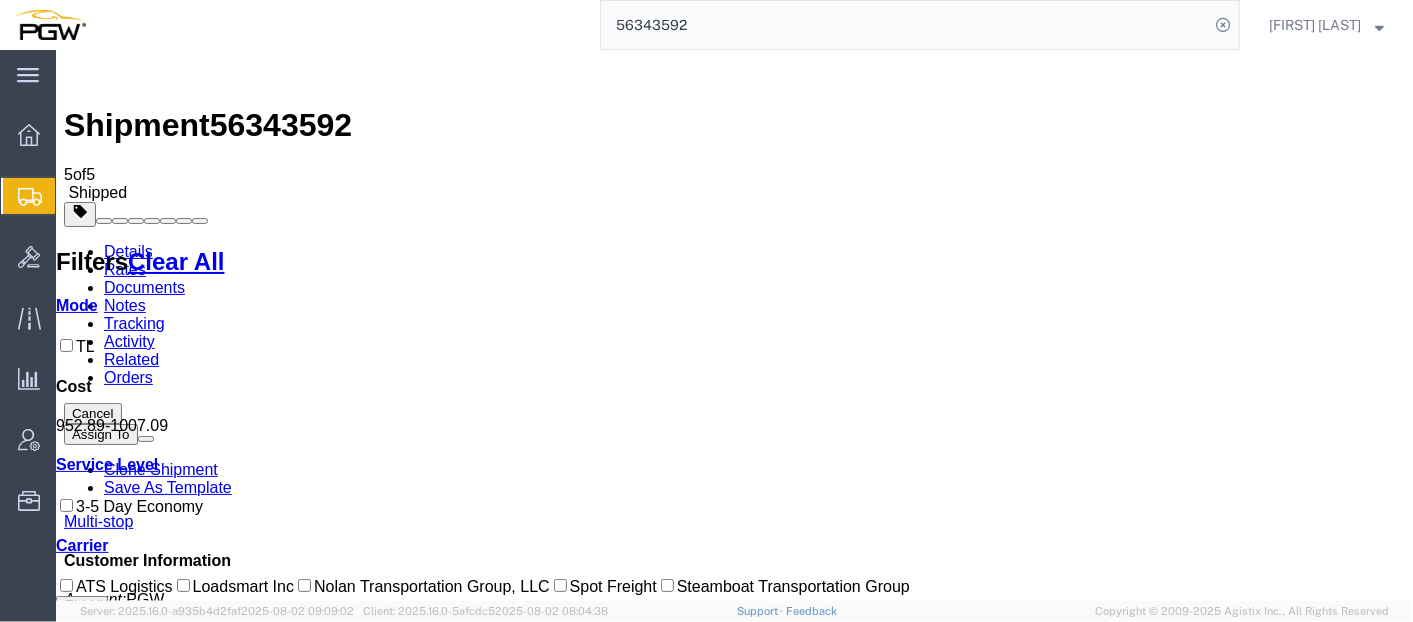 click at bounding box center (63, 242) 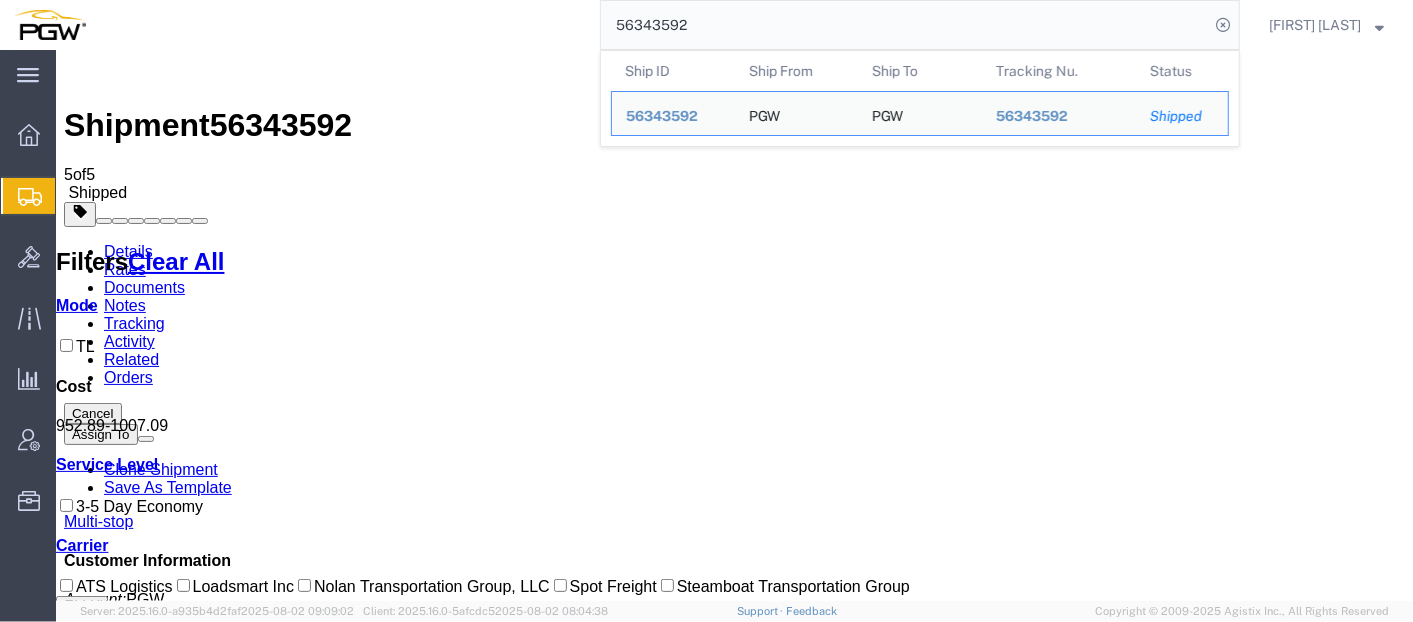 drag, startPoint x: 717, startPoint y: 30, endPoint x: 207, endPoint y: 20, distance: 510.09802 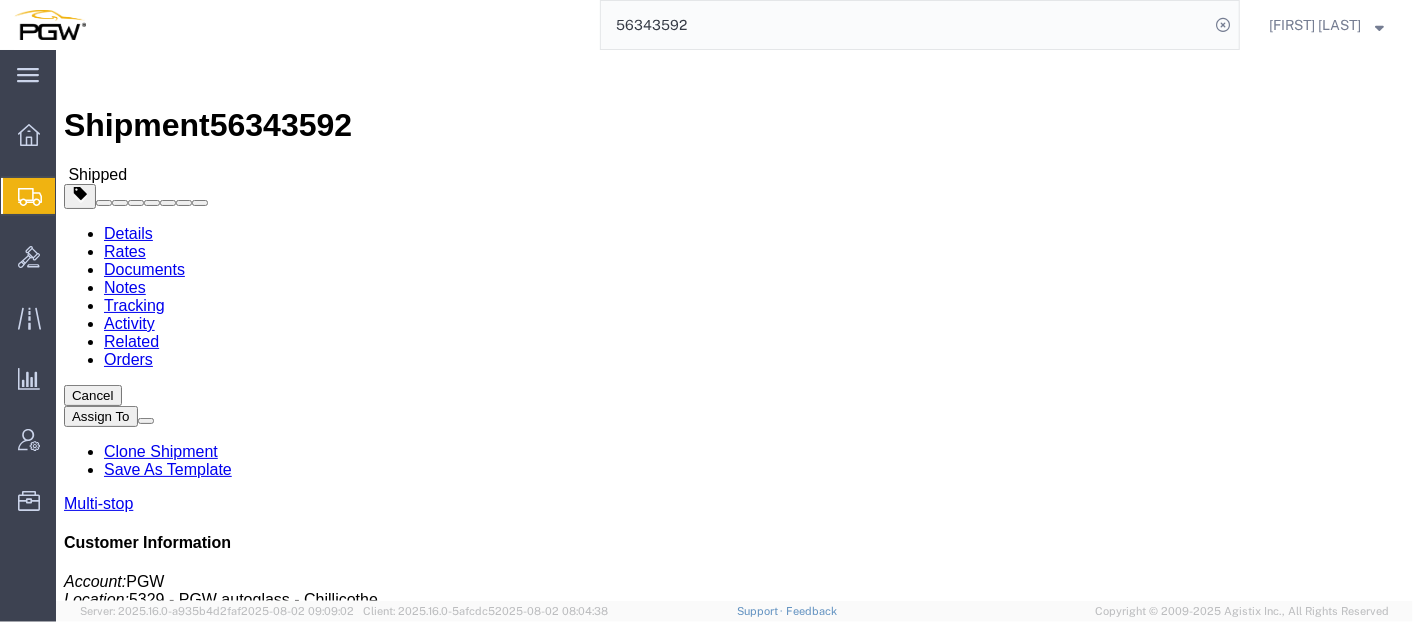 click on "Rates" 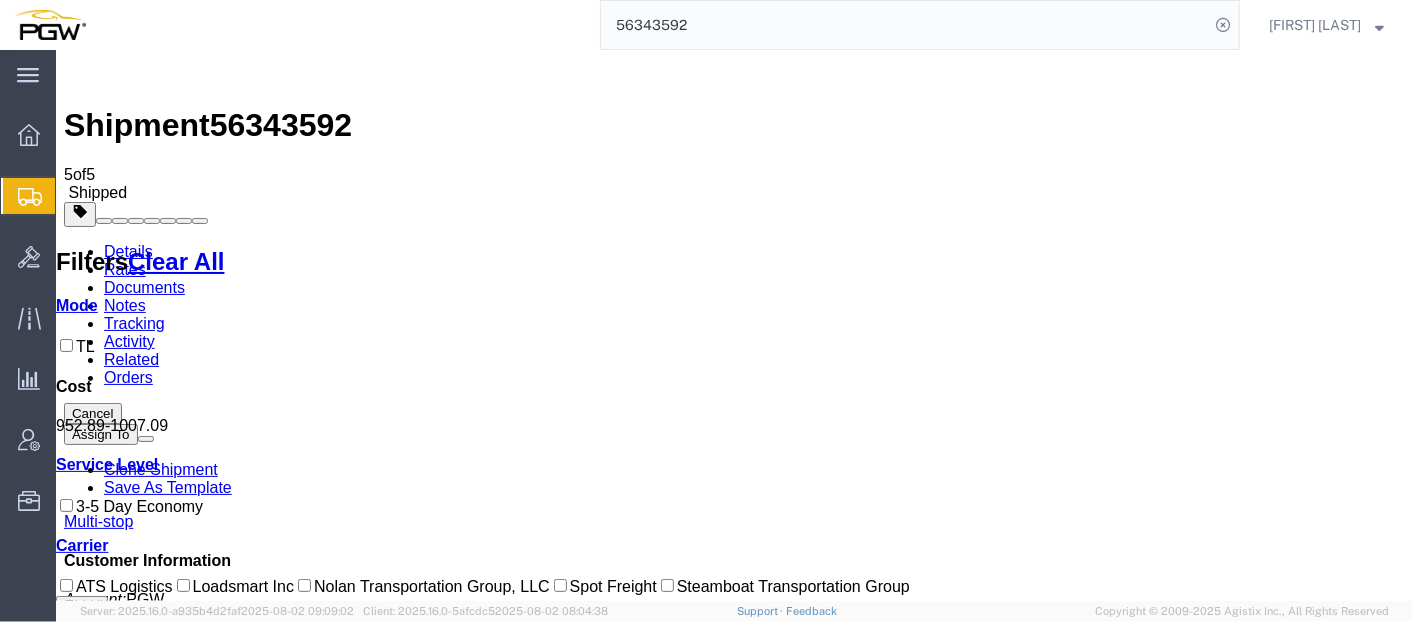 click at bounding box center (63, 242) 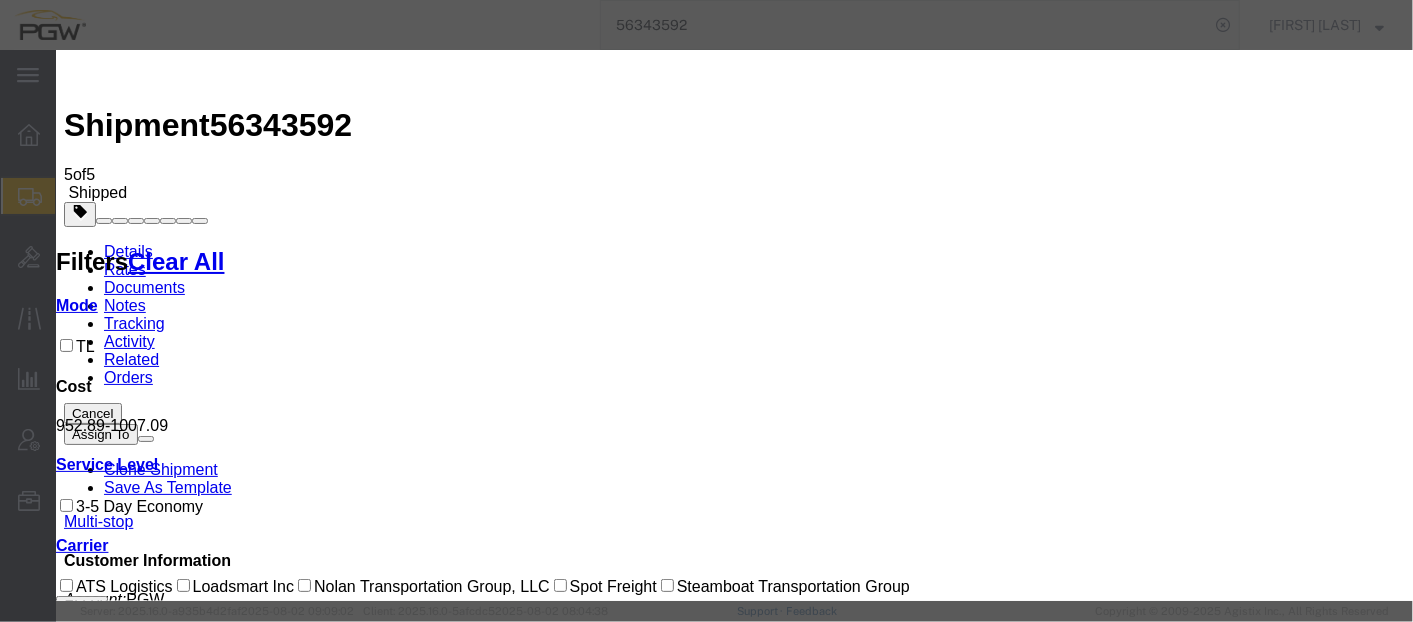 click at bounding box center [71, 3817] 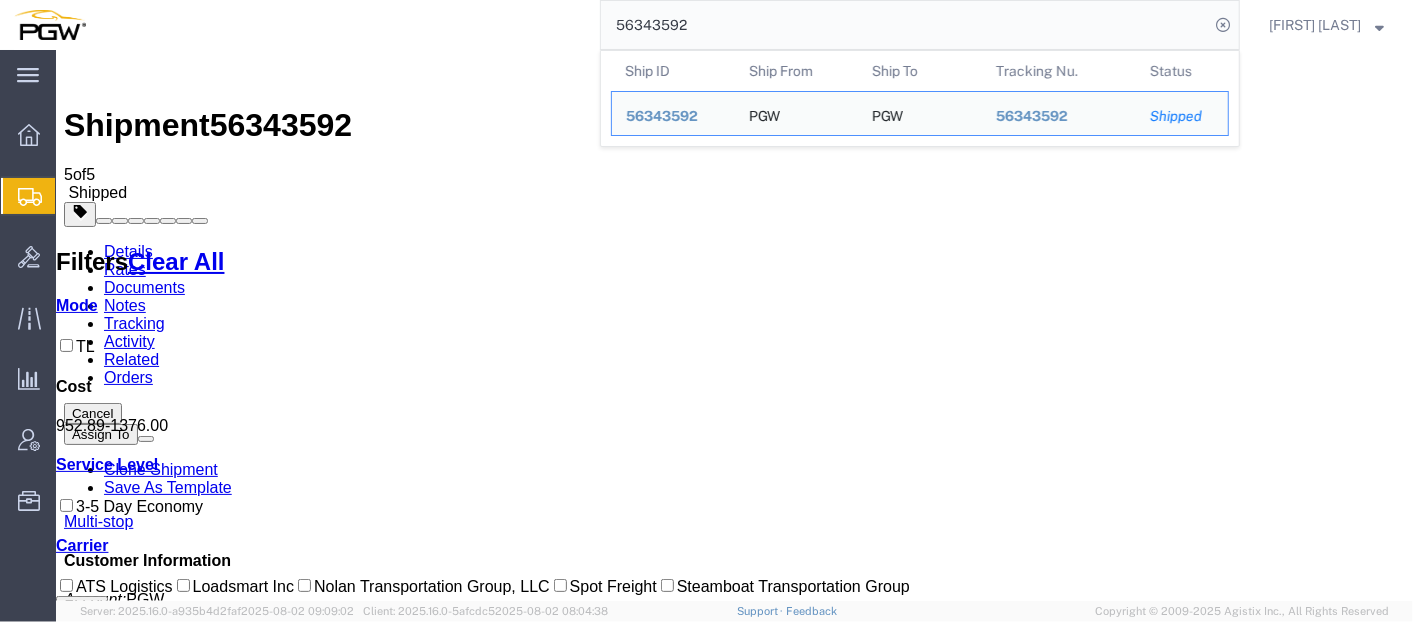 drag, startPoint x: 732, startPoint y: 28, endPoint x: 220, endPoint y: 11, distance: 512.28217 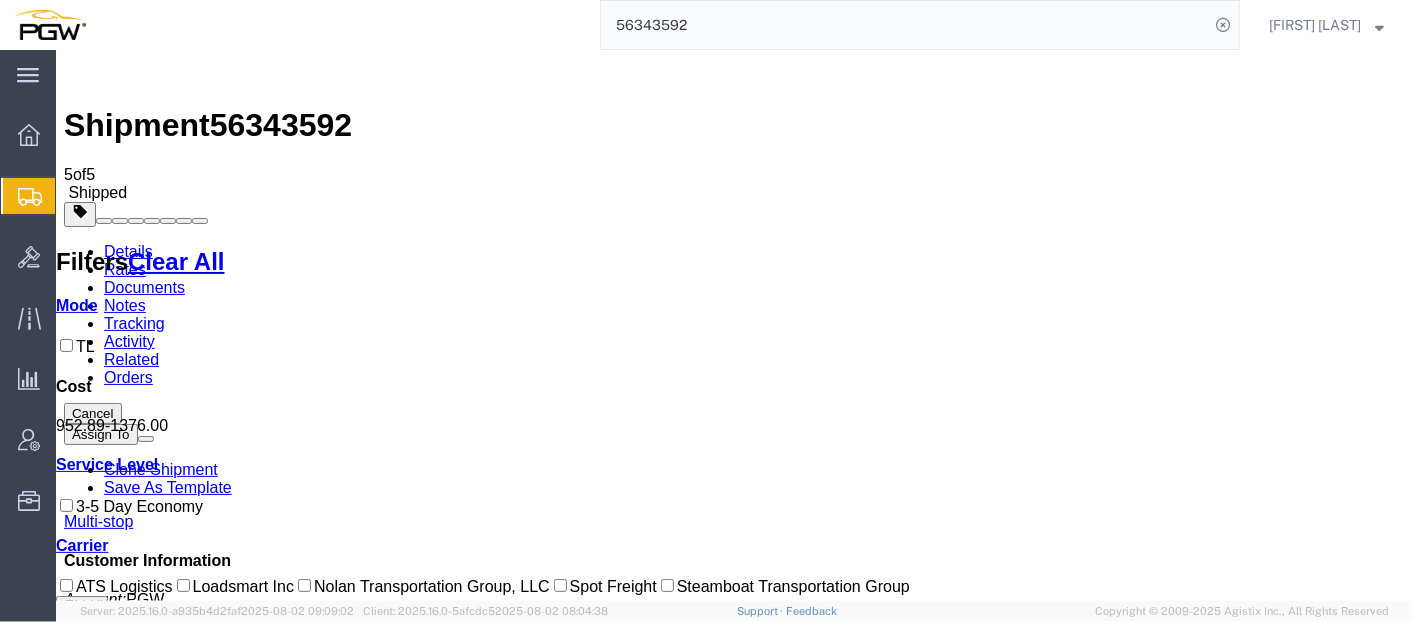 paste on "50027" 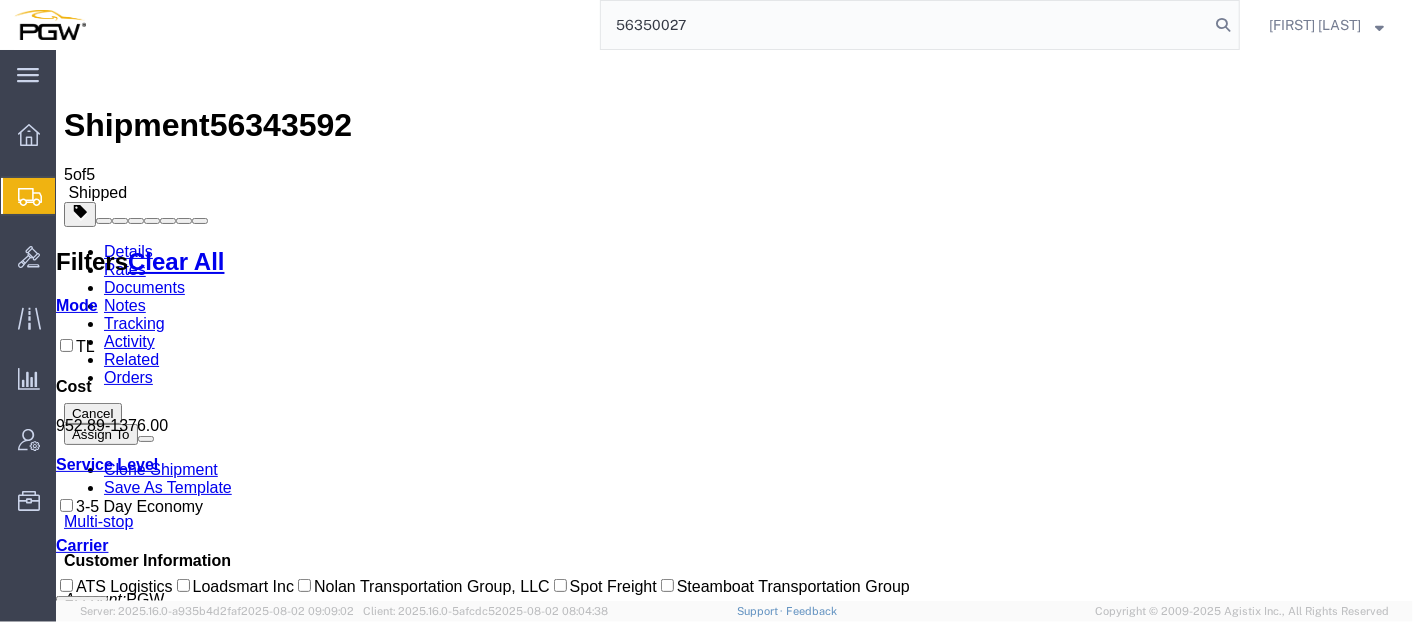 type on "56350027" 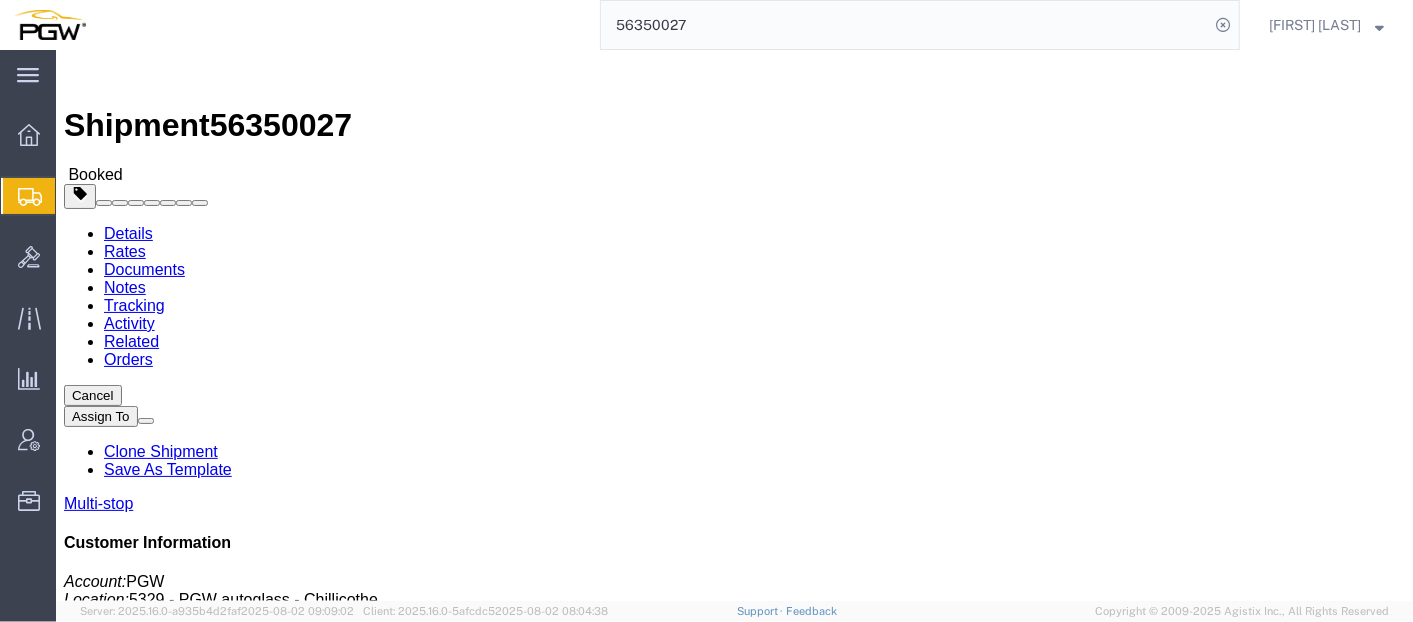 click on "Rates" 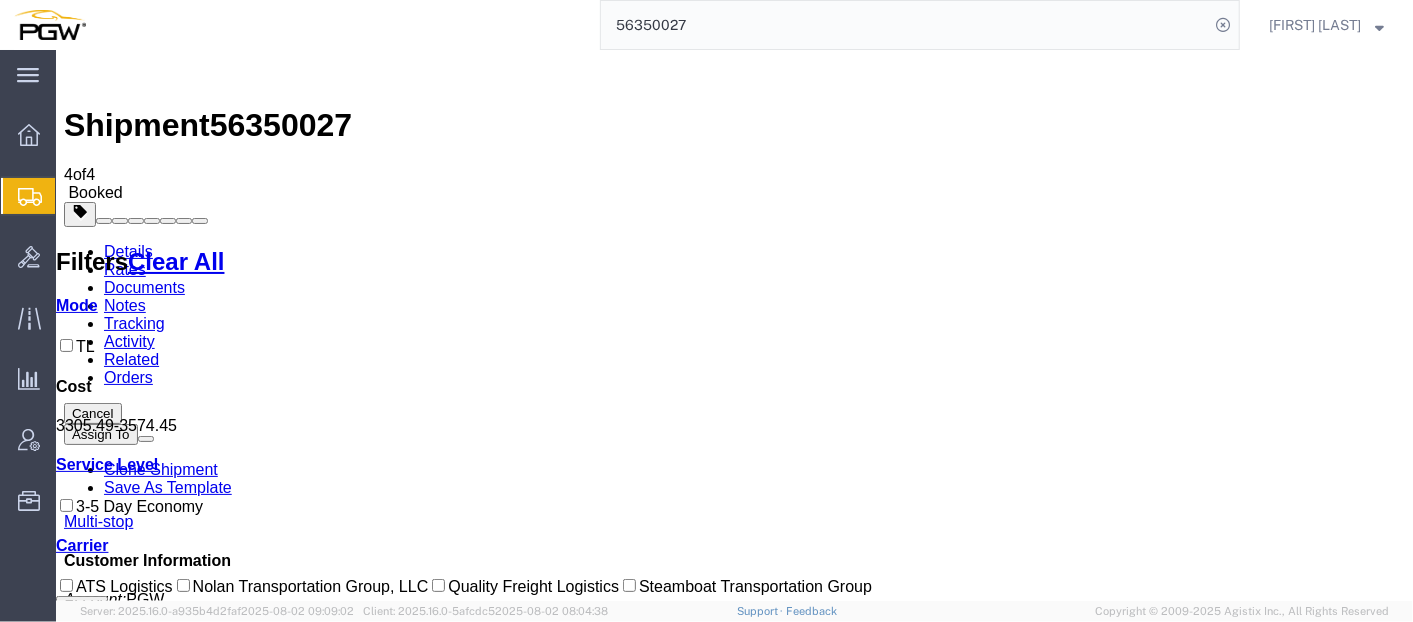 click at bounding box center (63, 242) 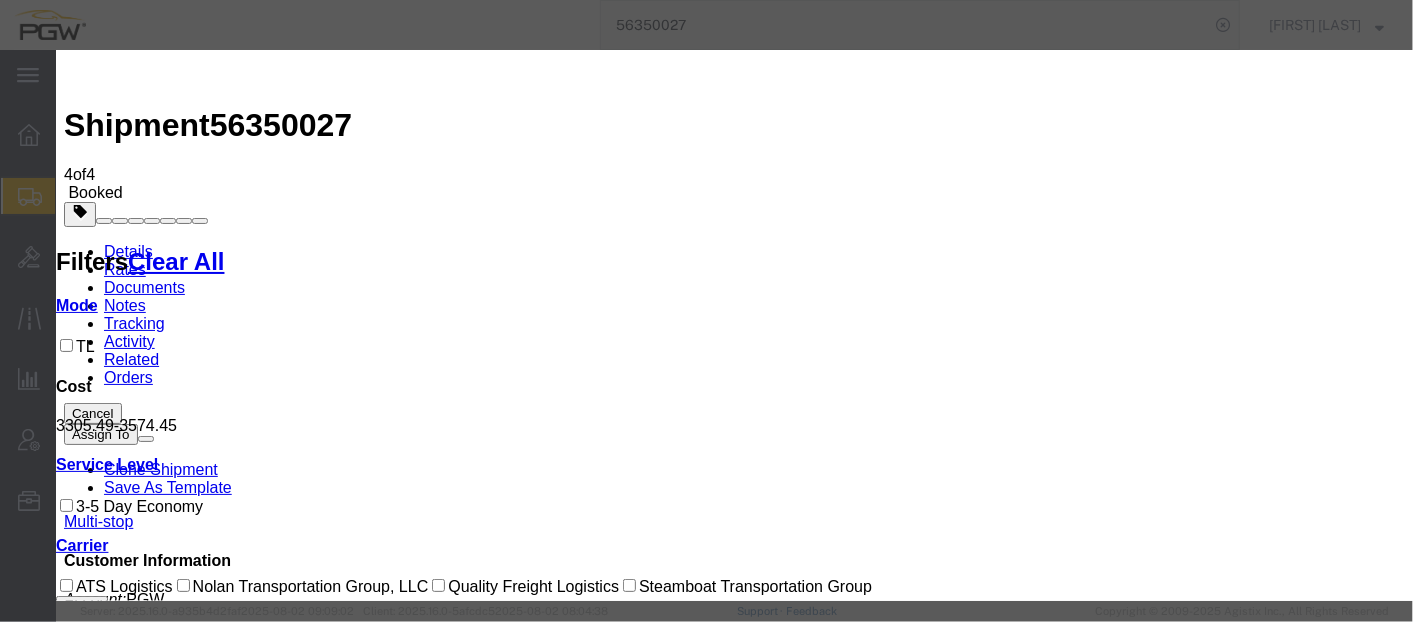 click at bounding box center [733, 3776] 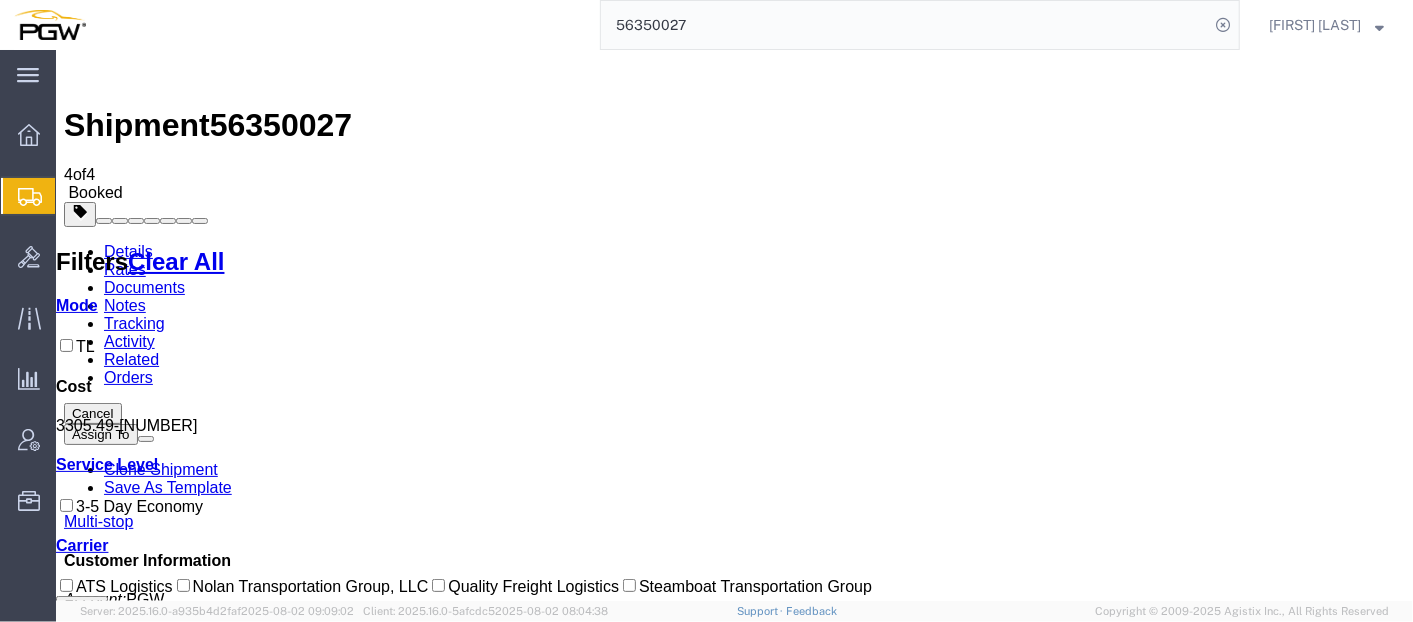 click at bounding box center [1010, 1755] 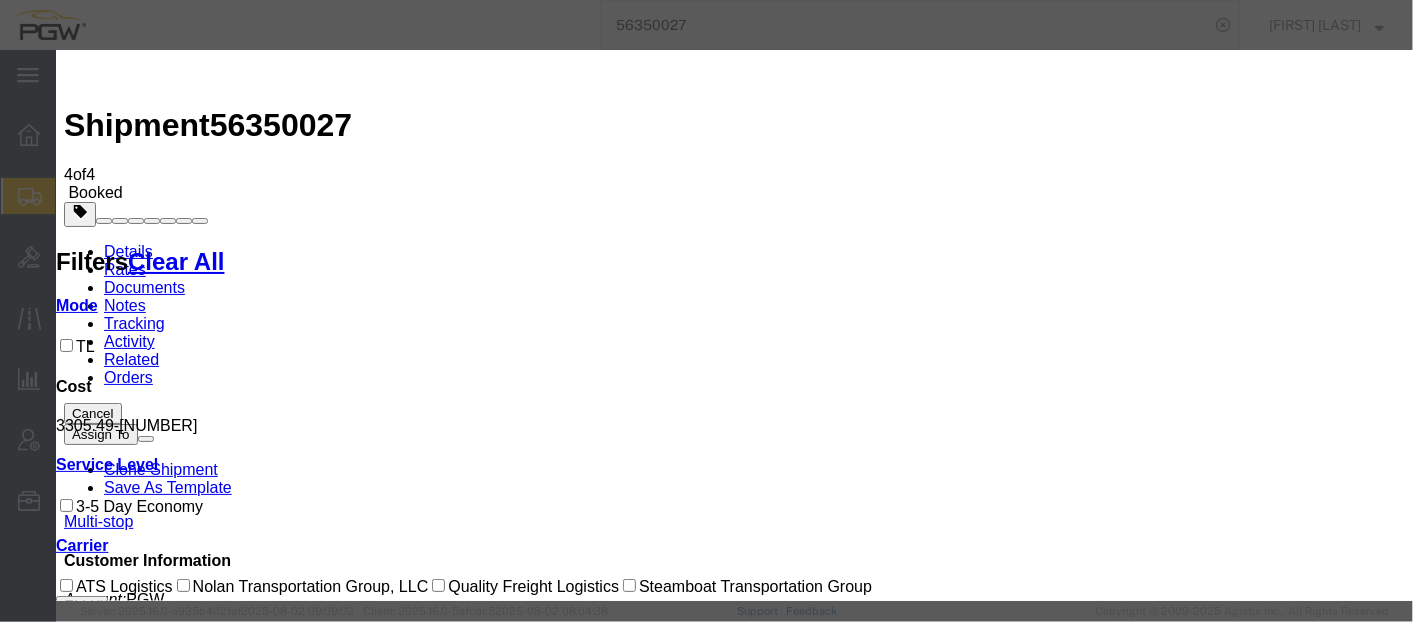 click on "300.98" at bounding box center [223, 3796] 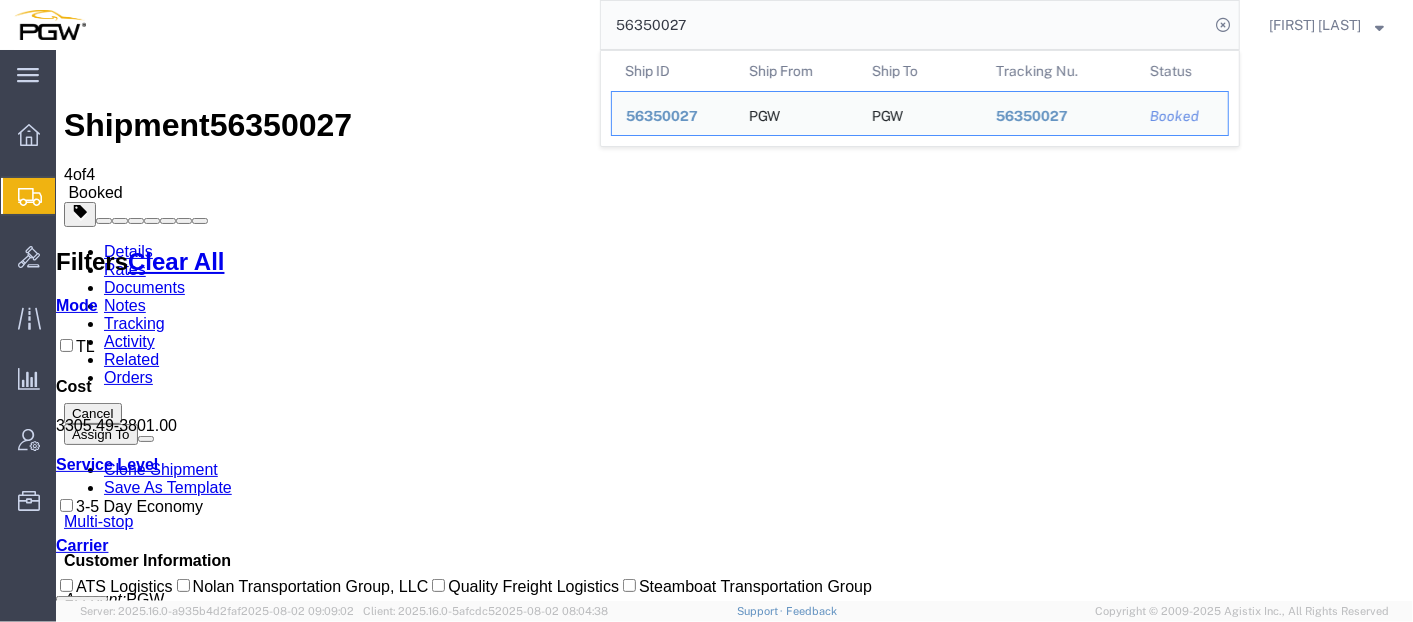 drag, startPoint x: 918, startPoint y: 35, endPoint x: 194, endPoint y: 0, distance: 724.8455 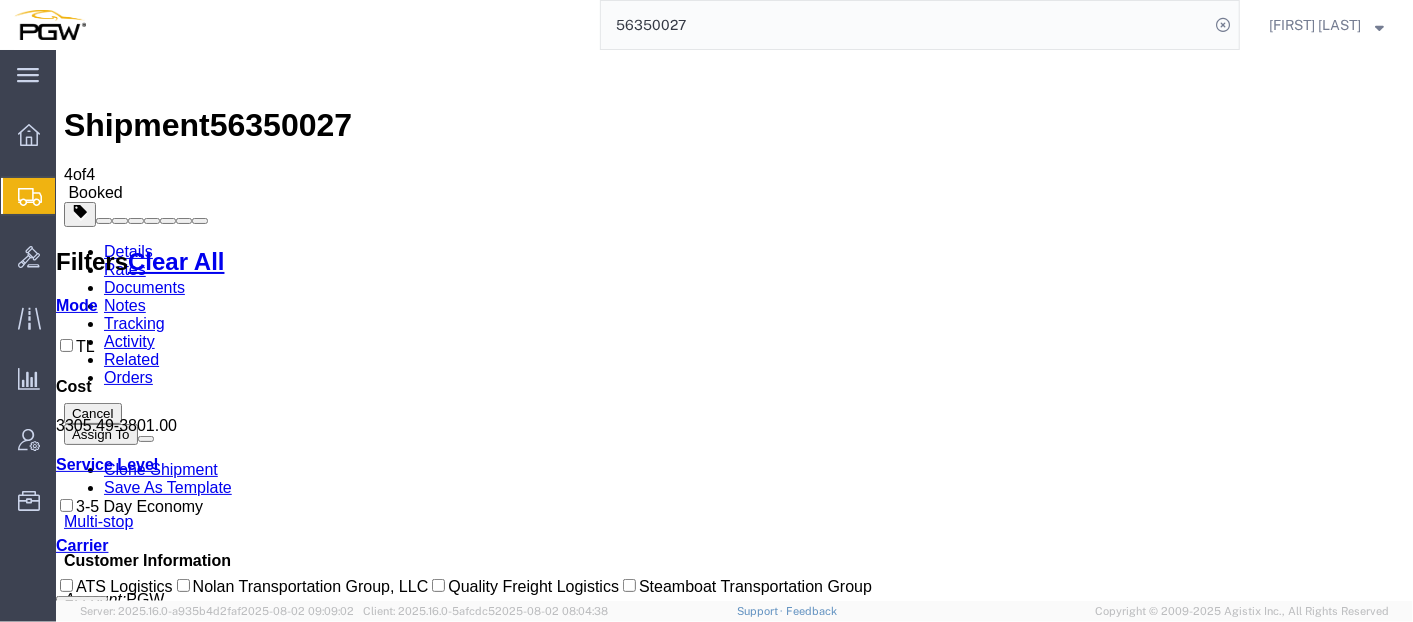 paste on "44929" 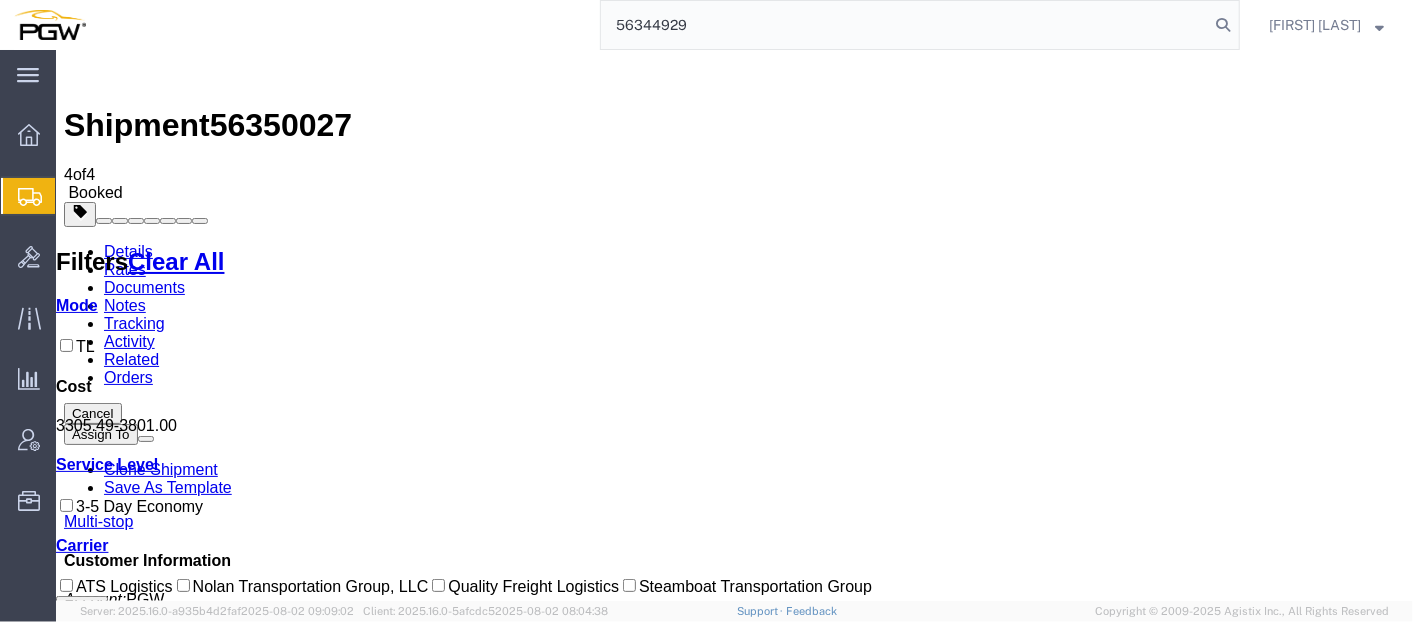 type on "56344929" 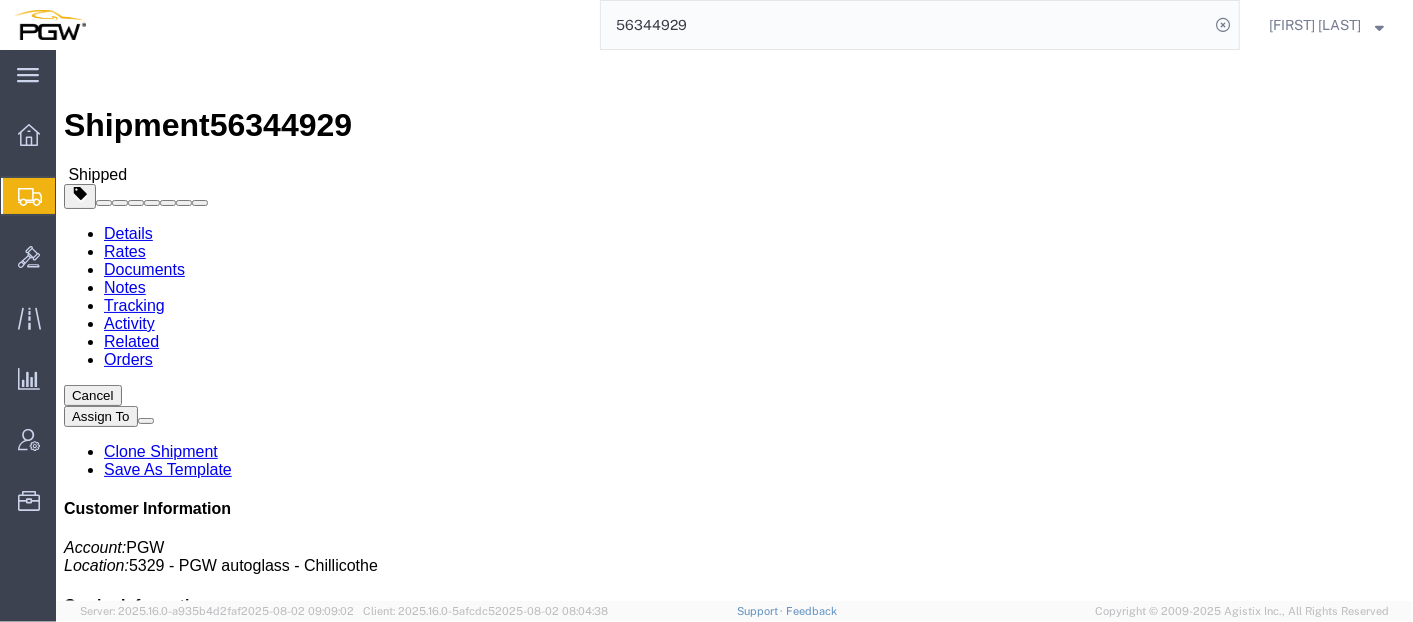 click 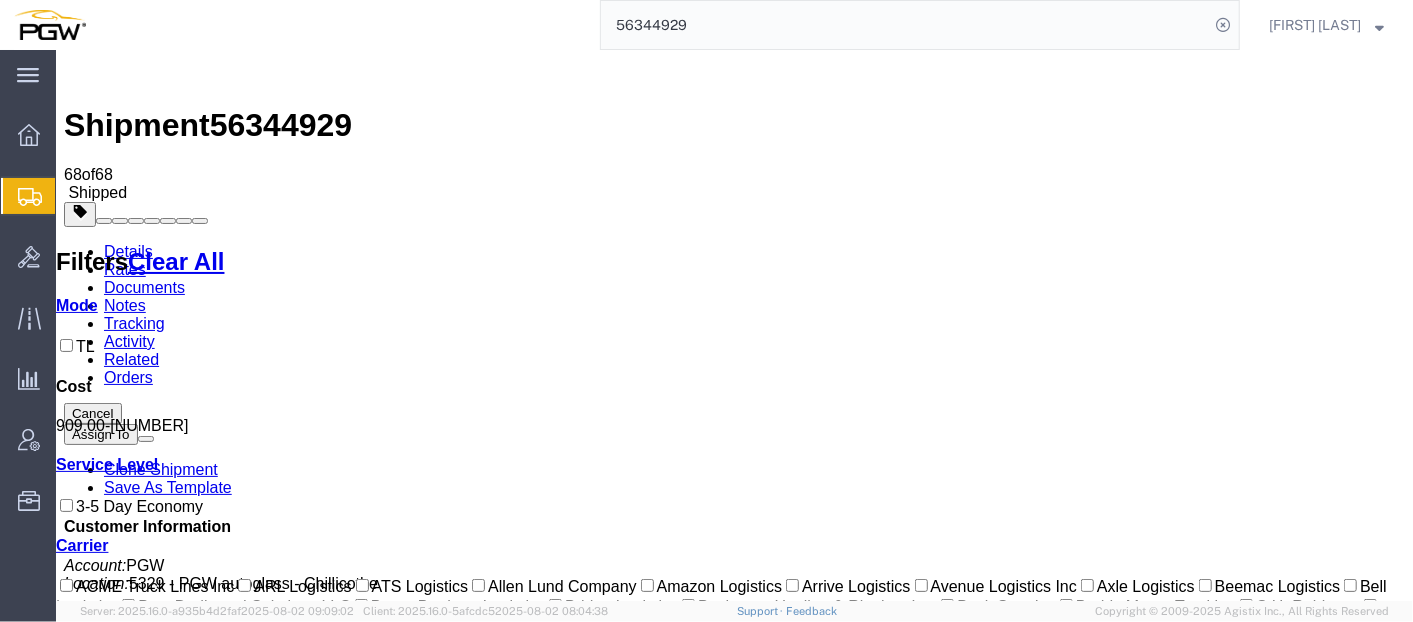 click at bounding box center [1010, 1755] 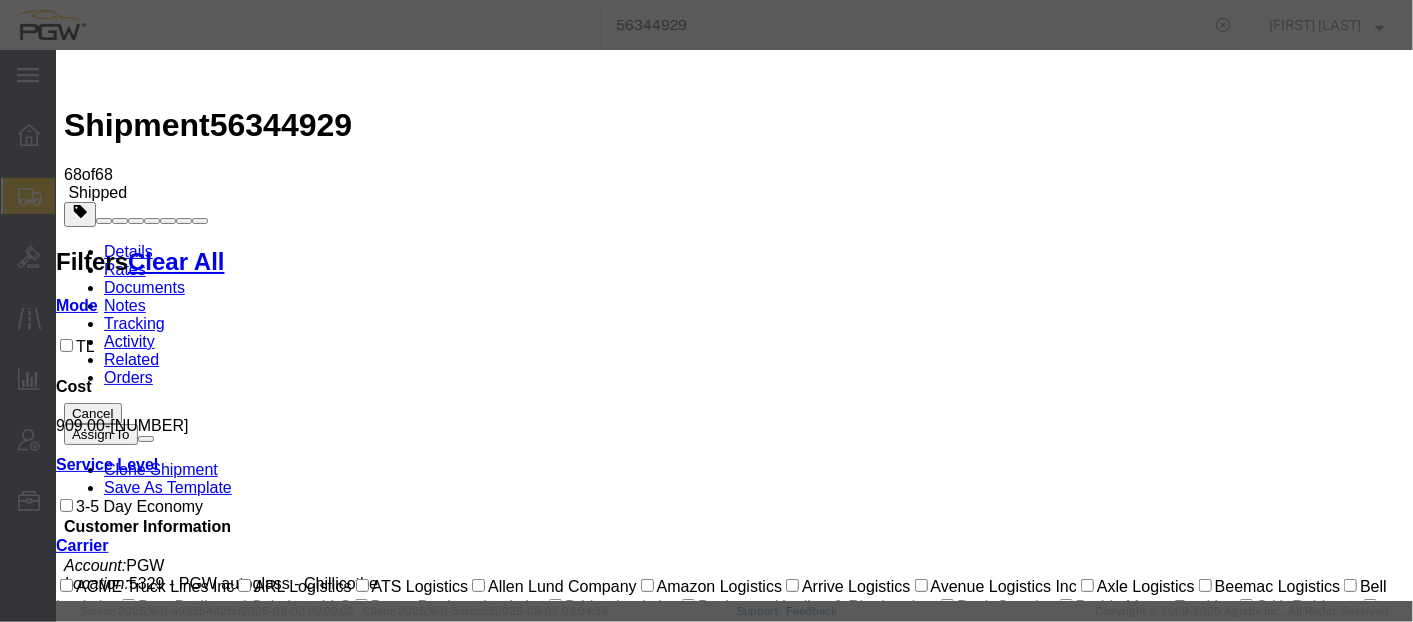 click on "Select AES Filing Accessorial Delivery Charge Additional Invoice Details Address Change Admin Changes Admin Charges Advance After Hours Delivery After Hours Pickup After hours pickup or delivery Airport Transfer Fees Airway Bill Attempted Delivery Attempted Pickup Attempted Pickup or Delivery Beyond Area Charges Bill of Lading Document Billing Fee Blocking, Bracing & Rigging (BB&R) Bond Charge Booking Fee Border Crossing Charges Breakbulk Brokerage Fee Bunker Adjustment Factor C.O.D Delivery Charge CAO CFS Charges California Surcharge Canada Border Cancellation Carbon Neutral Cartage Fees Charge Correction Chassis Use Fee Claim Cleaning / Clean Truck Collection Fee Congestion Charge Consolidation-Deconsolidation Construction Site Delivery Container Charge Convention Center Delivery Courier - Materials Crane Crating Fees Credit Credit Memo Currency Exchange Customs Clearance Fees Customs Duty and Taxes Customs Inspection Damage or Loss Deadhead Miles Delivery Authorization Document Delivery Beyond Area Drayage" at bounding box center [272, 5964] 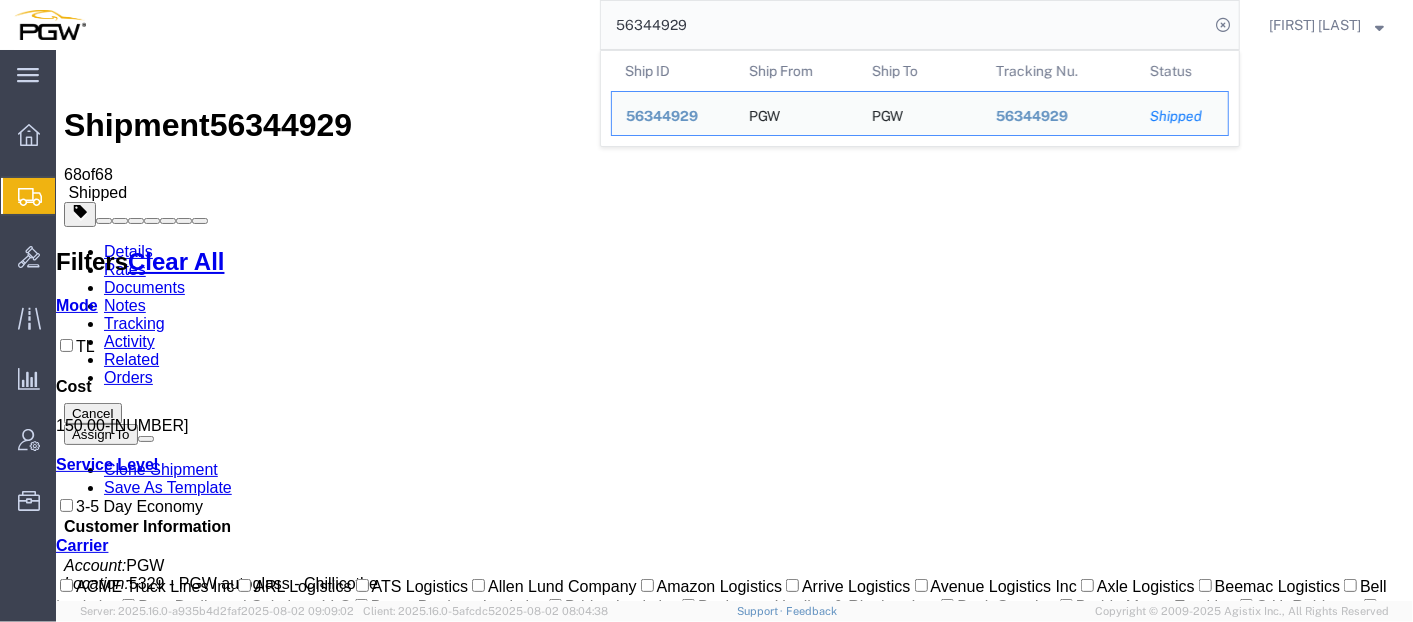 drag, startPoint x: 905, startPoint y: 24, endPoint x: 381, endPoint y: 11, distance: 524.16125 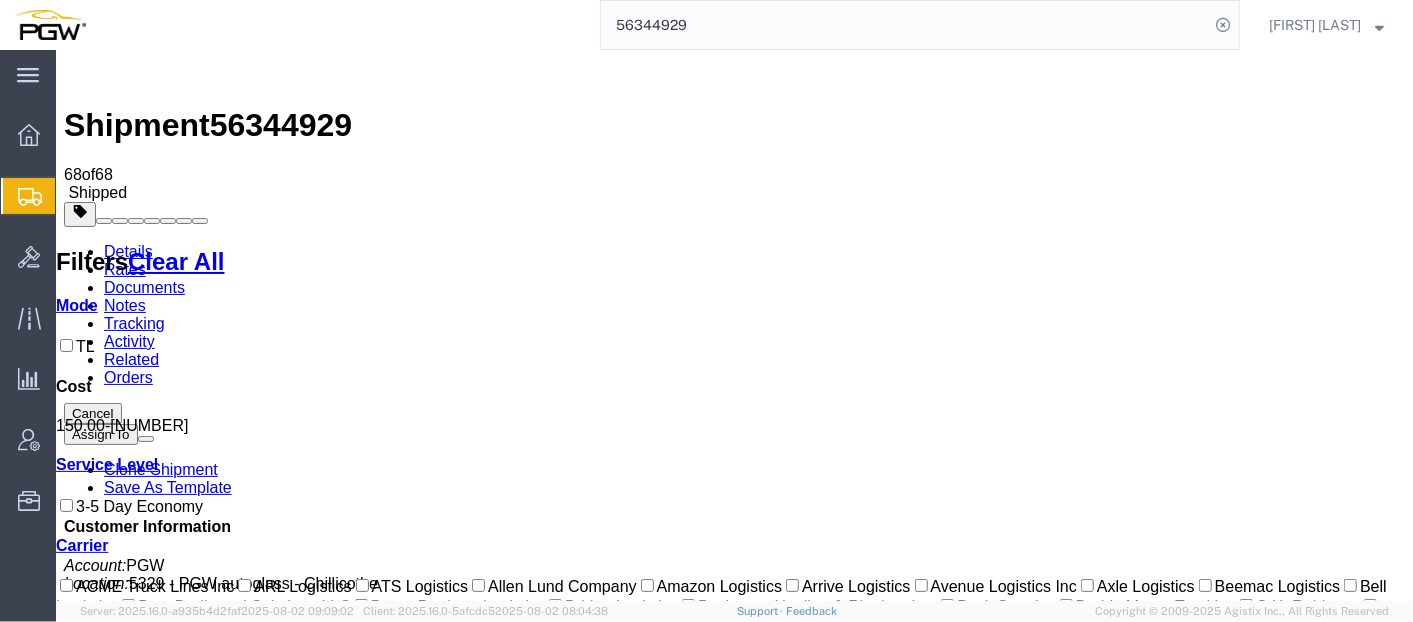 paste on "269983-" 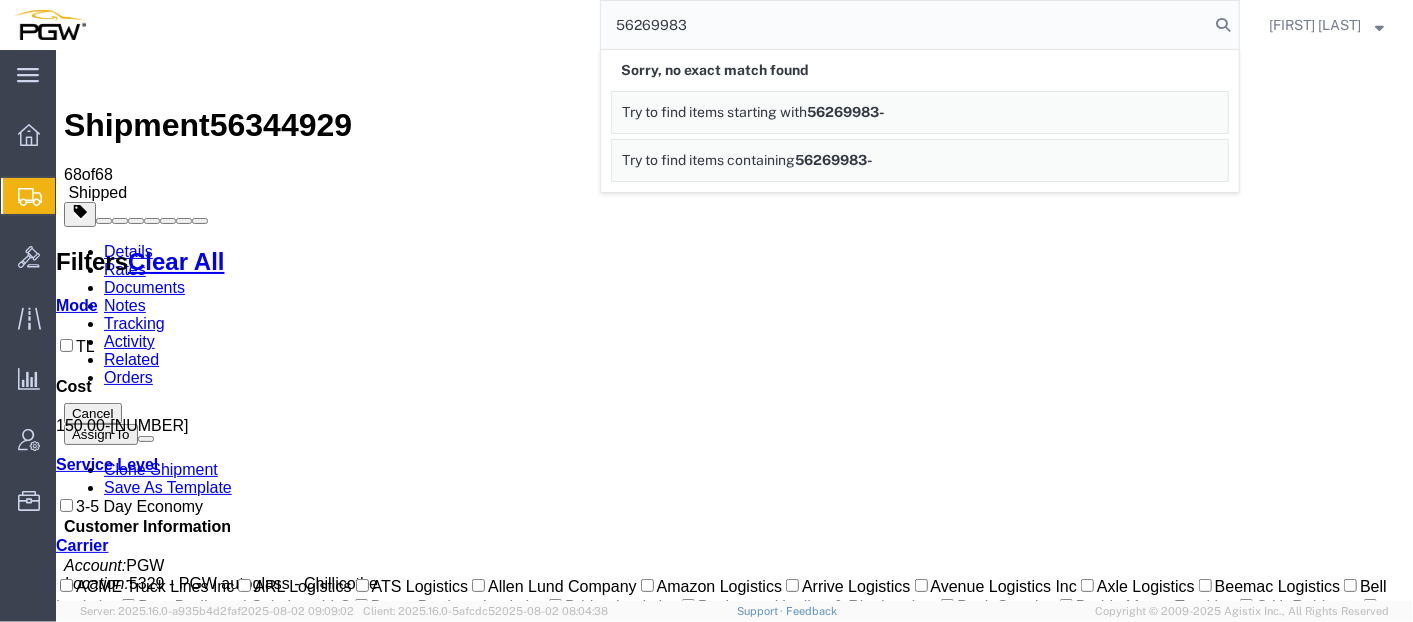 type on "56269983" 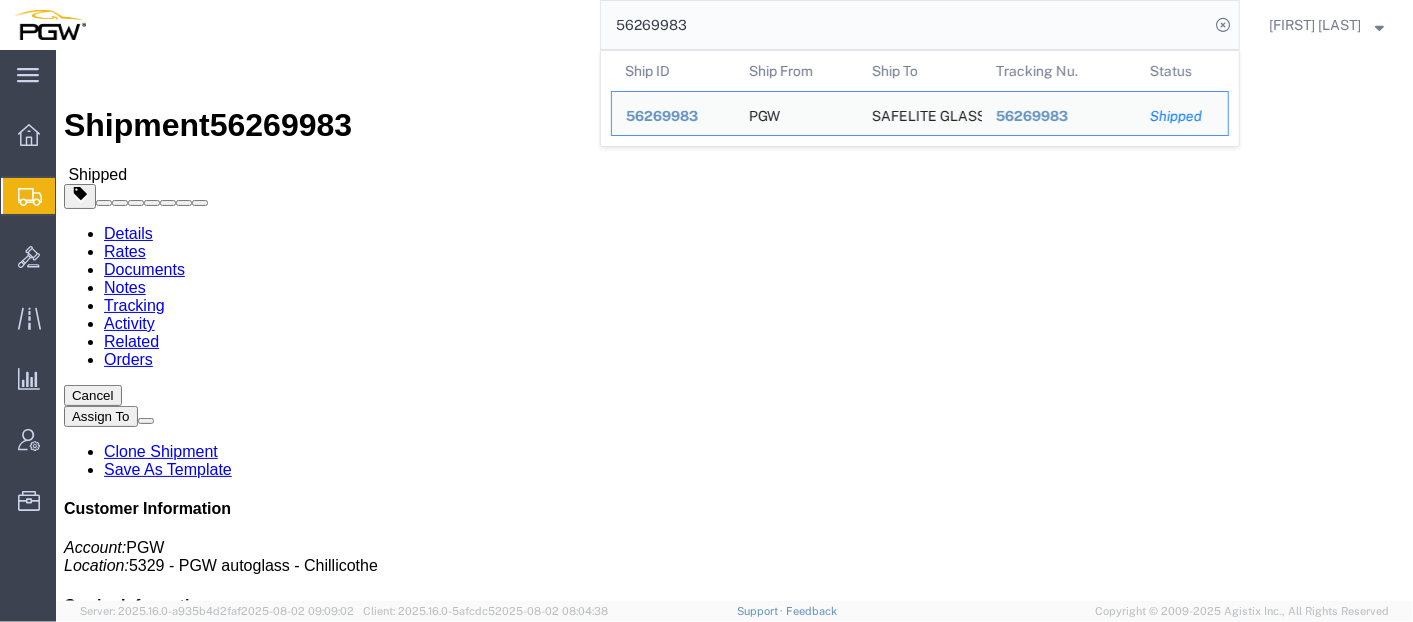 click on "Rates" 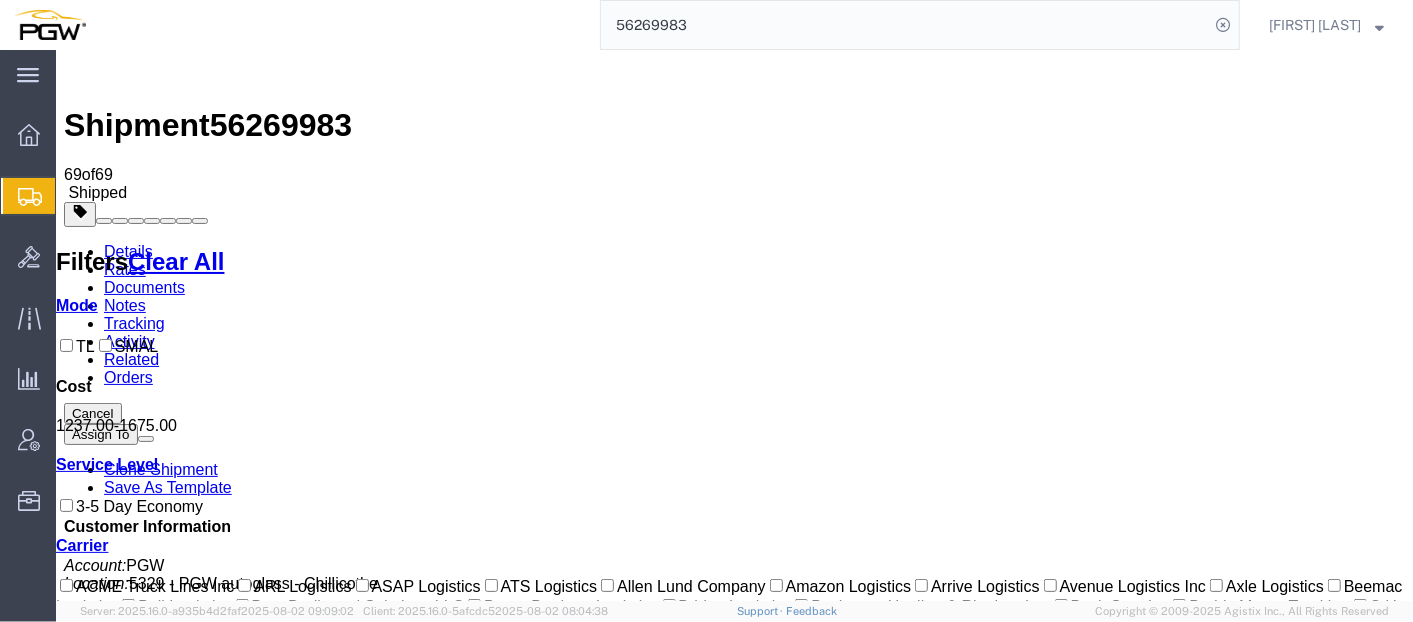 click at bounding box center [63, 242] 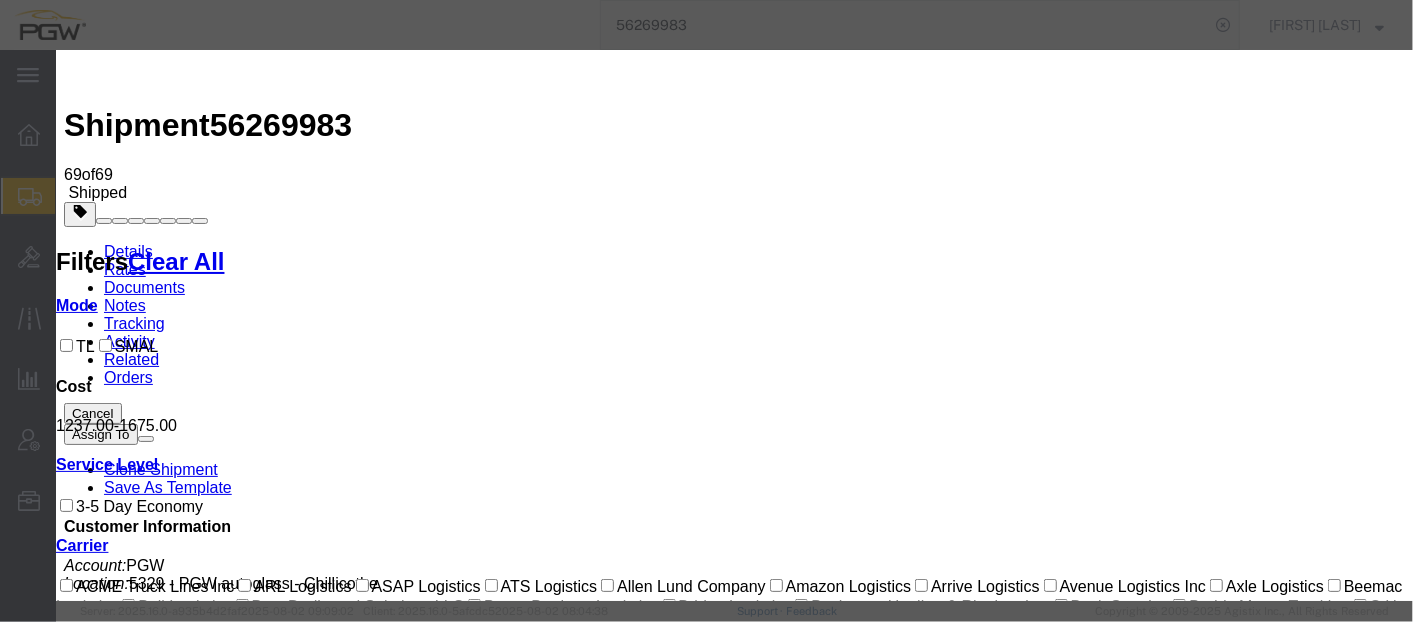 click on "Select AES Filing Accessorial Delivery Charge Additional Invoice Details Address Change Admin Changes Admin Charges Advance After Hours Delivery After Hours Pickup After hours pickup or delivery Airport Transfer Fees Airway Bill Attempted Delivery Attempted Pickup Attempted Pickup or Delivery Beyond Area Charges Bill of Lading Document Billing Fee Blocking, Bracing & Rigging (BB&R) Bond Charge Booking Fee Border Crossing Charges Breakbulk Brokerage Fee Bunker Adjustment Factor C.O.D Delivery Charge CAO CFS Charges California Surcharge Canada Border Cancellation Carbon Neutral Cartage Fees Charge Correction Chassis Use Fee Claim Cleaning / Clean Truck Collection Fee Congestion Charge Consolidation-Deconsolidation Construction Site Delivery Container Charge Convention Center Delivery Courier - Materials Crane Crating Fees Credit Credit Memo Currency Exchange Customs Clearance Fees Customs Duty and Taxes Customs Inspection Damage or Loss Deadhead Miles Delivery Authorization Document Delivery Beyond Area Drayage" at bounding box center (272, 6018) 